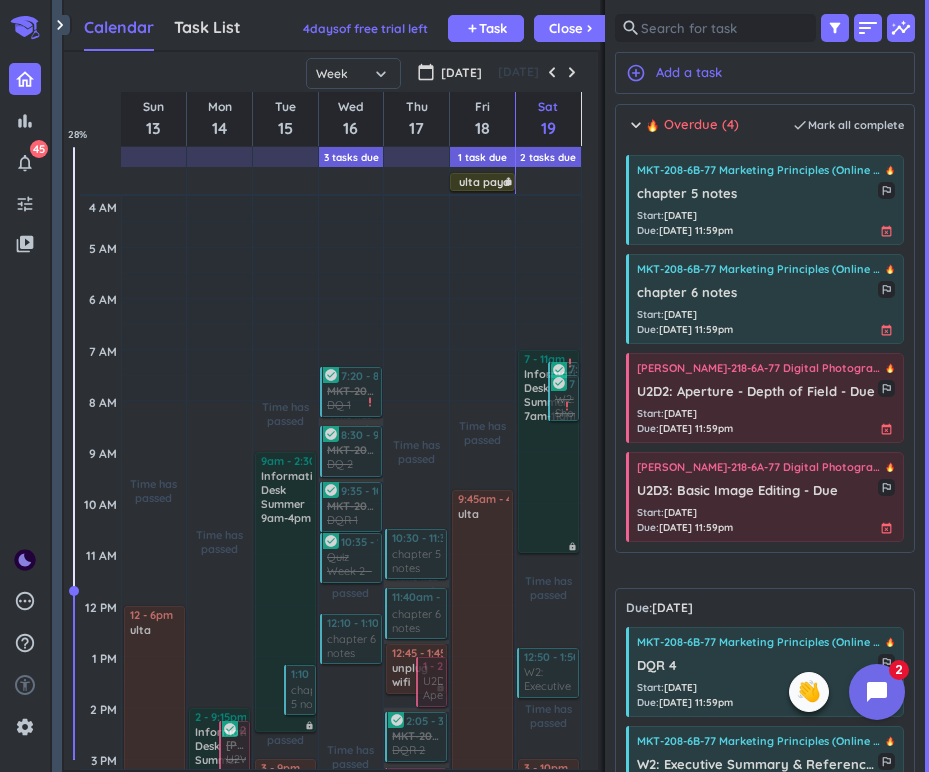 scroll, scrollTop: 0, scrollLeft: 0, axis: both 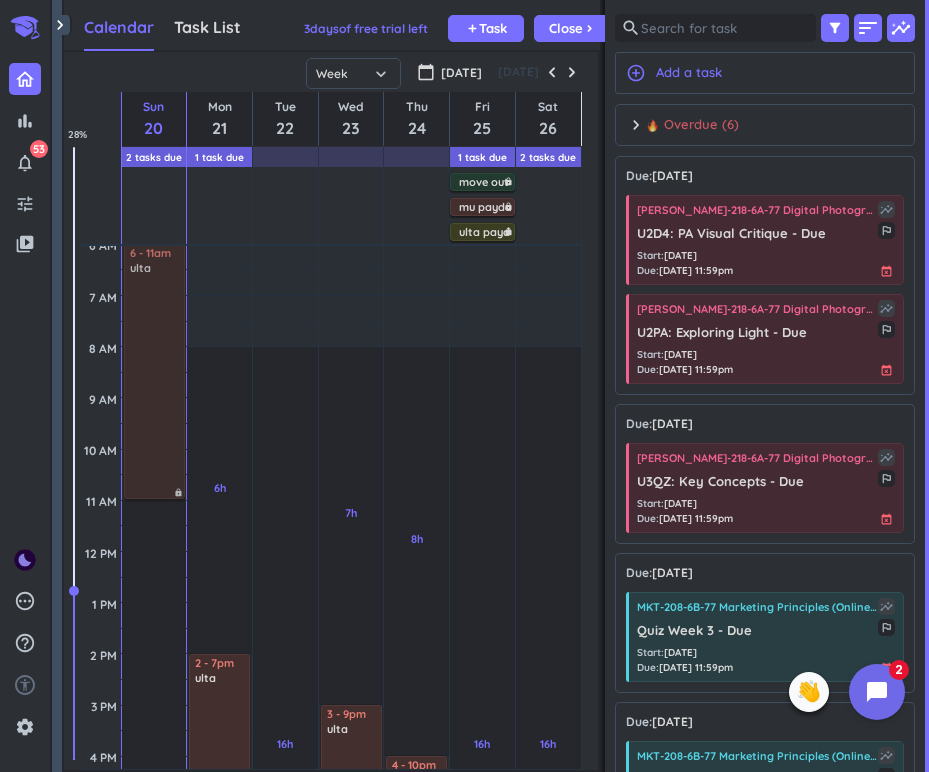 click on "chevron_right" at bounding box center [636, 125] 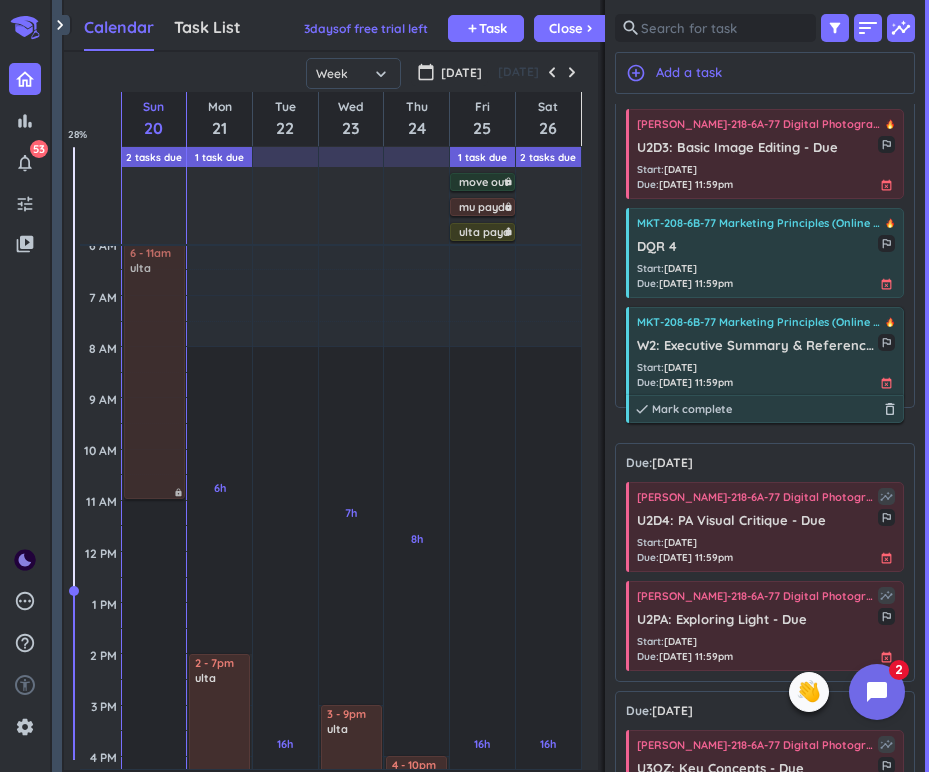 scroll, scrollTop: 340, scrollLeft: 0, axis: vertical 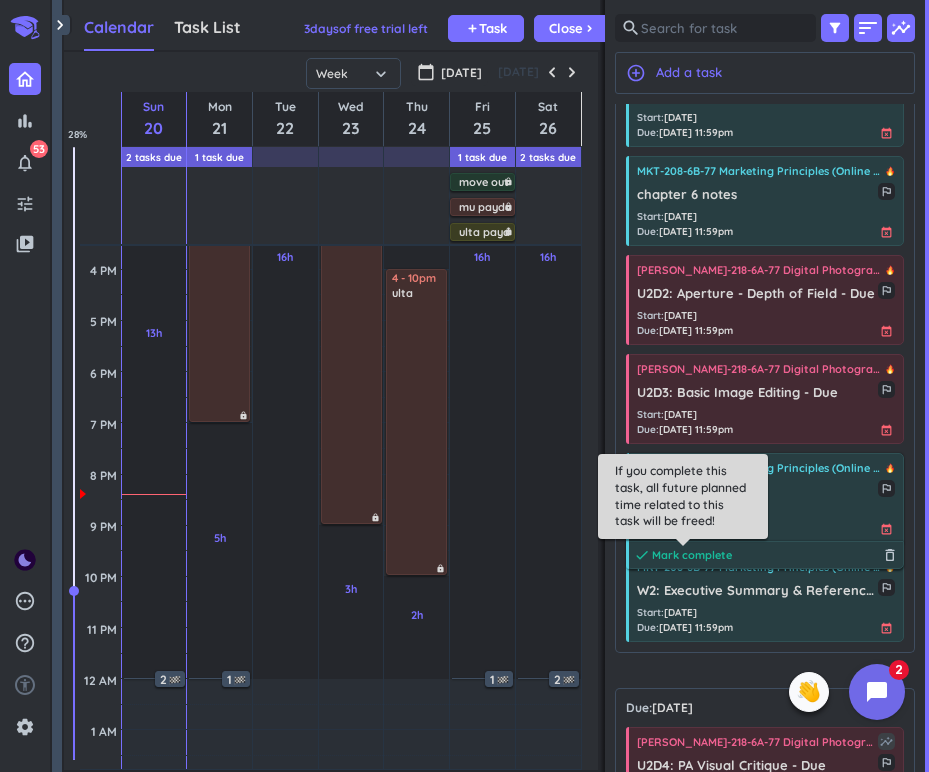 click on "Mark complete" at bounding box center [692, 555] 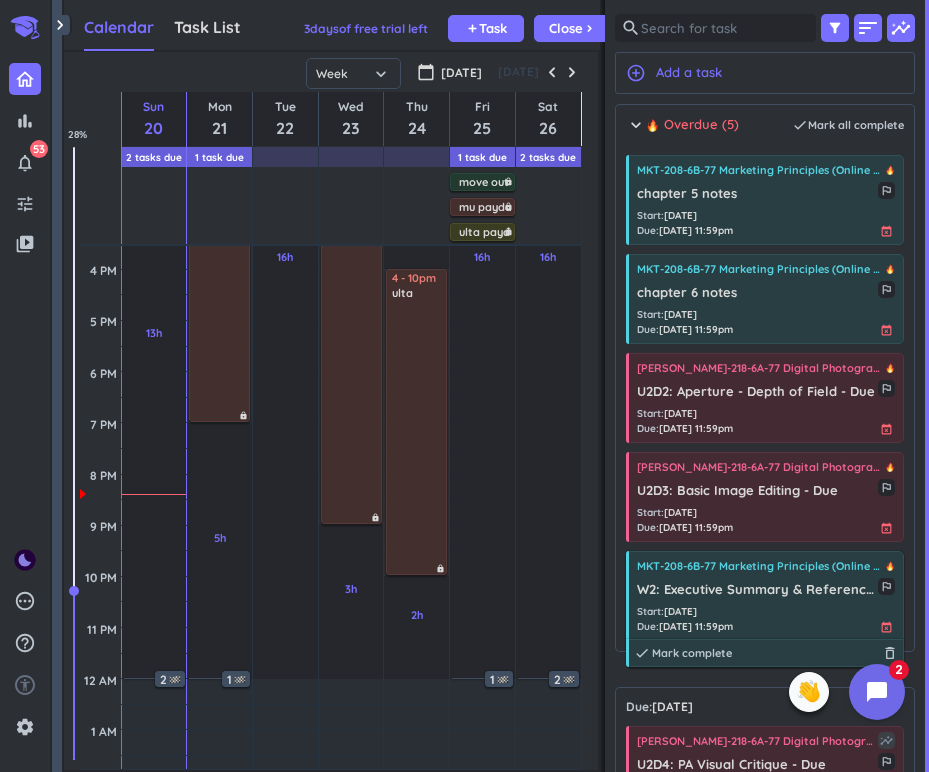 scroll, scrollTop: 8, scrollLeft: 0, axis: vertical 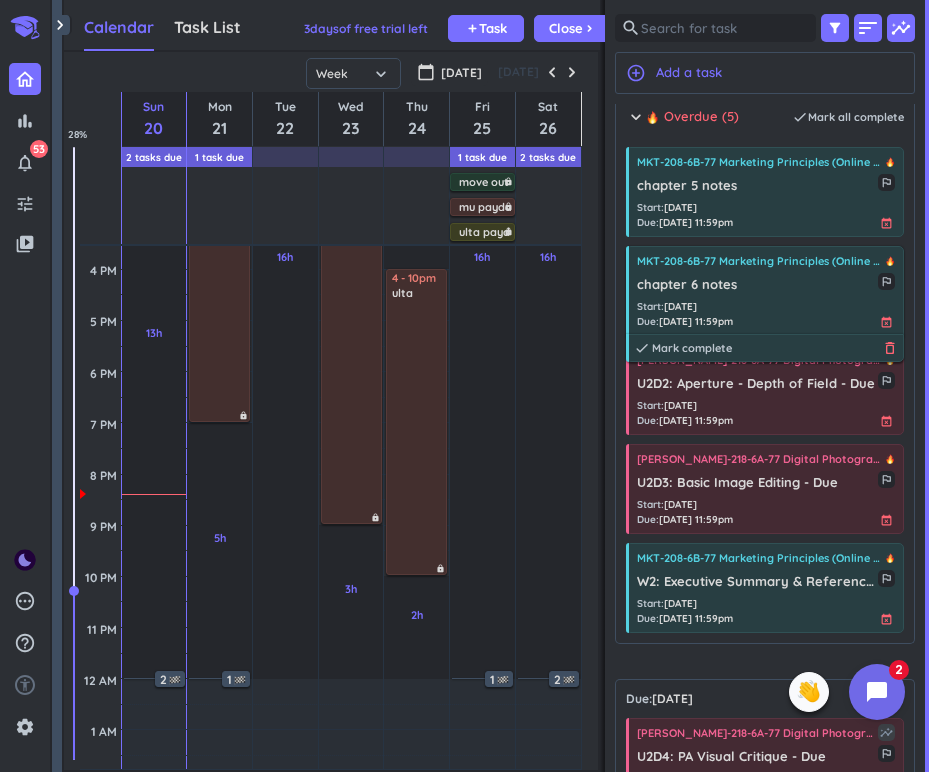 click on "delete_outline" at bounding box center (890, 348) 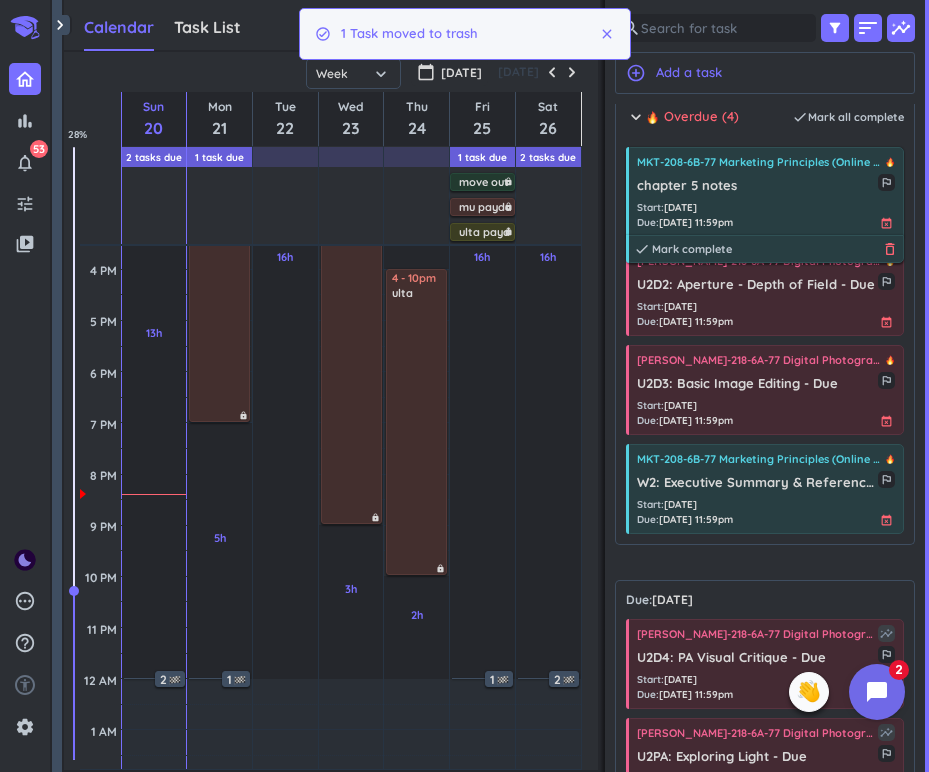 click on "delete_outline" at bounding box center (890, 249) 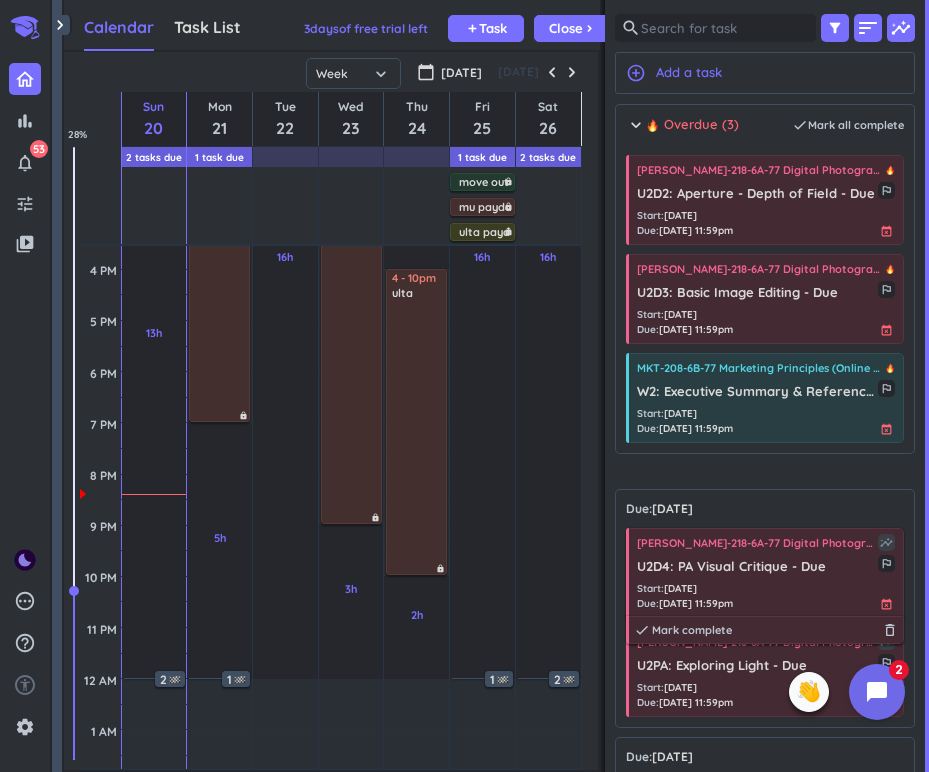 scroll, scrollTop: 0, scrollLeft: 0, axis: both 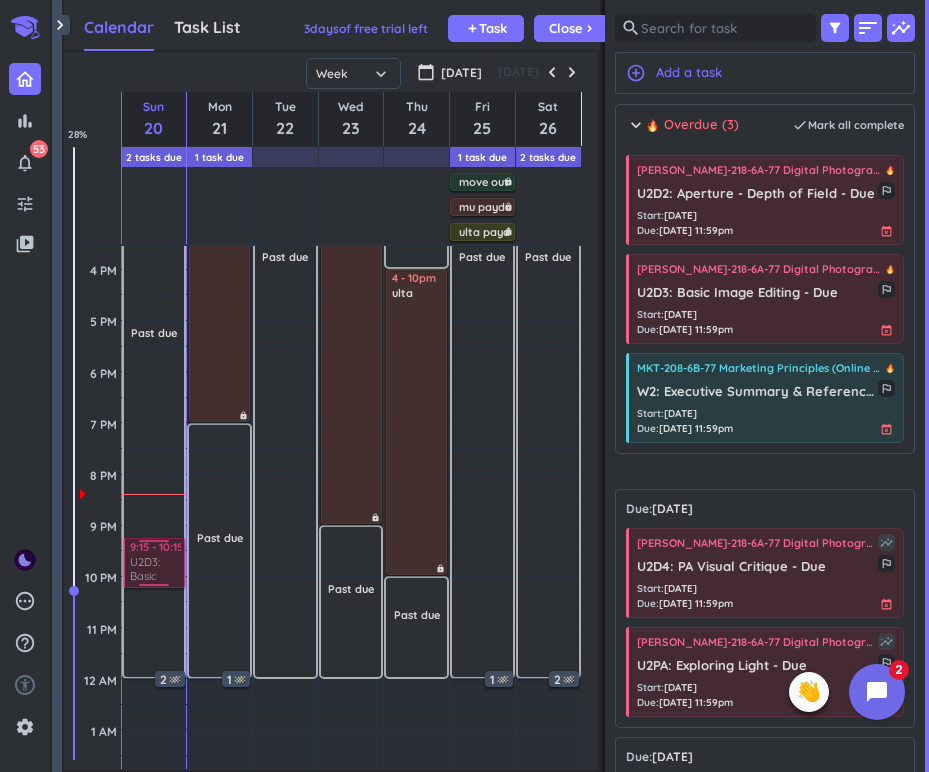 drag, startPoint x: 824, startPoint y: 299, endPoint x: 168, endPoint y: 542, distance: 699.56055 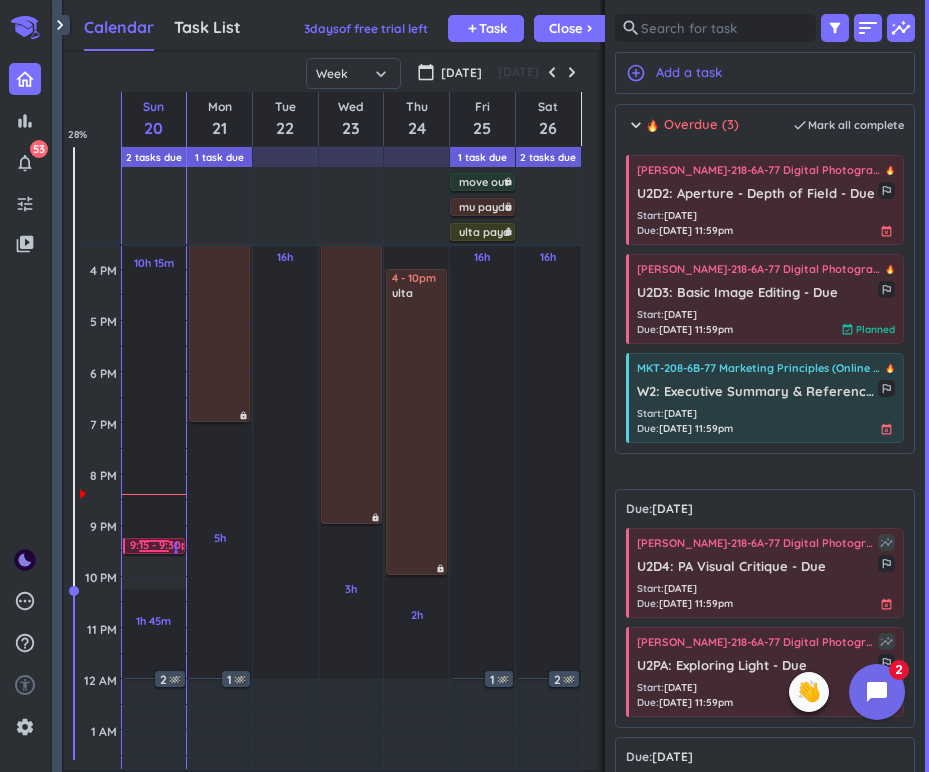 drag, startPoint x: 162, startPoint y: 586, endPoint x: 156, endPoint y: 548, distance: 38.470768 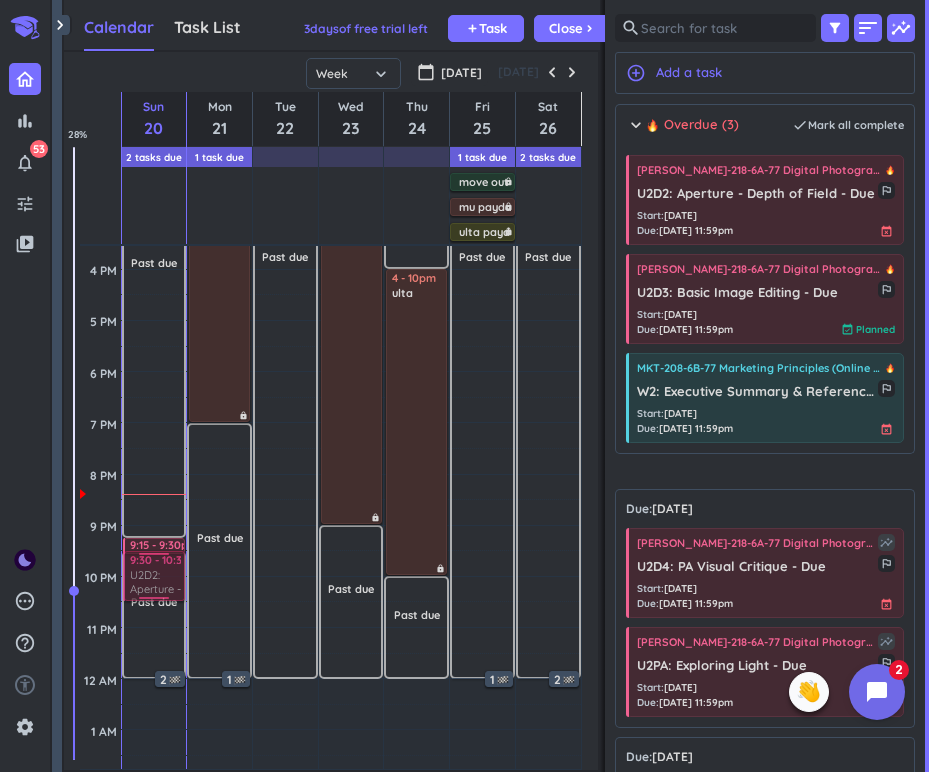 drag, startPoint x: 804, startPoint y: 210, endPoint x: 173, endPoint y: 554, distance: 718.67725 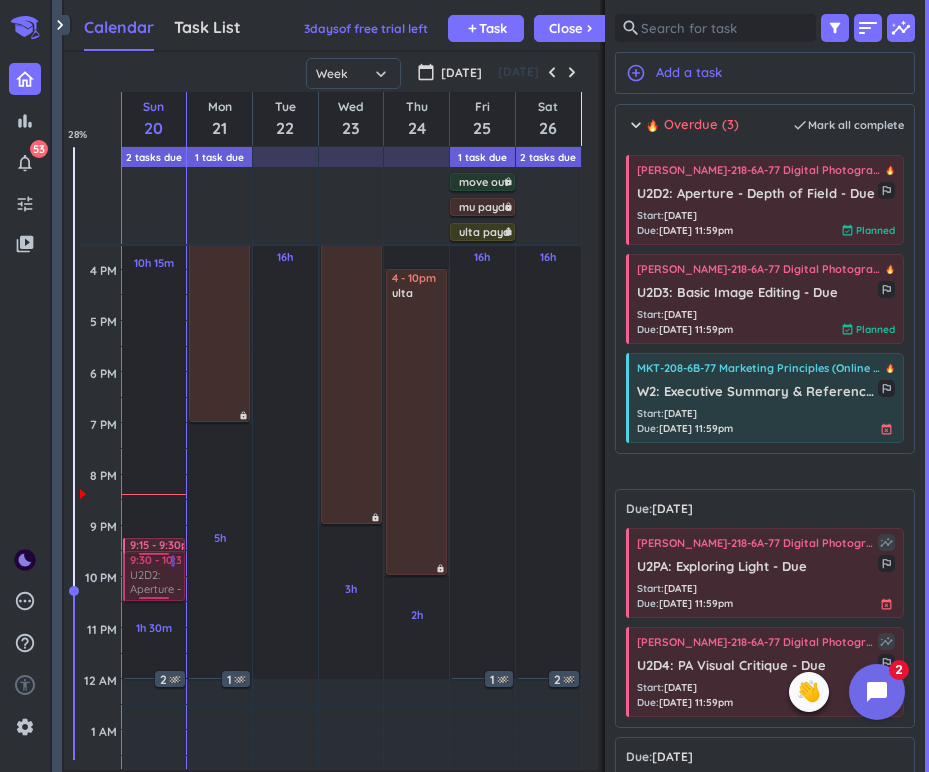 drag, startPoint x: 164, startPoint y: 595, endPoint x: 171, endPoint y: 604, distance: 11.401754 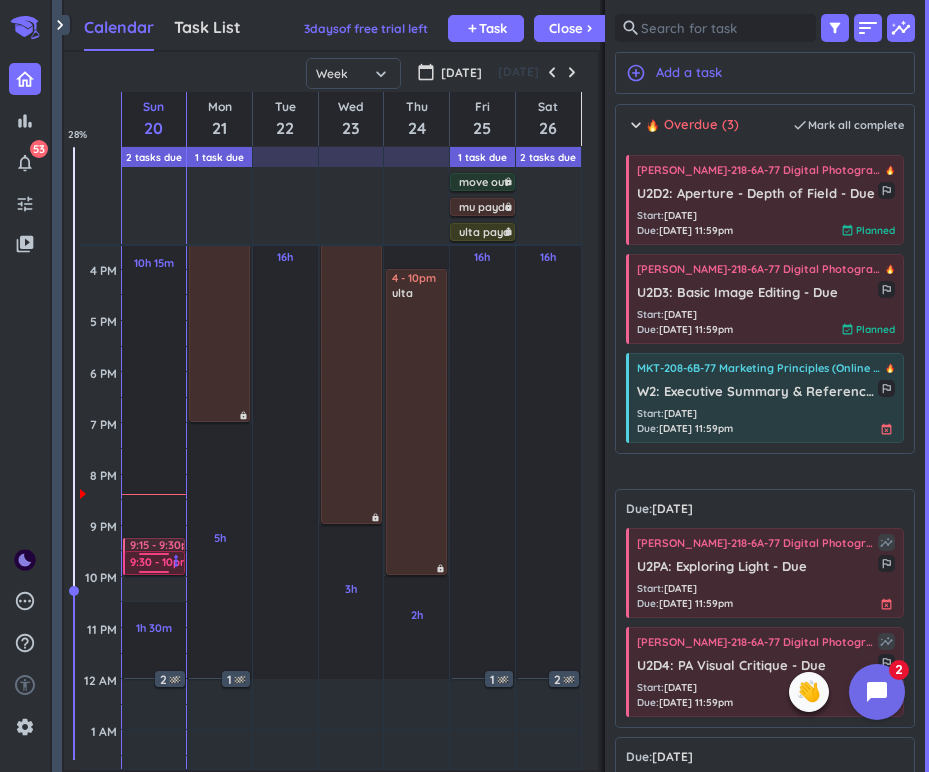 drag, startPoint x: 158, startPoint y: 600, endPoint x: 158, endPoint y: 575, distance: 25 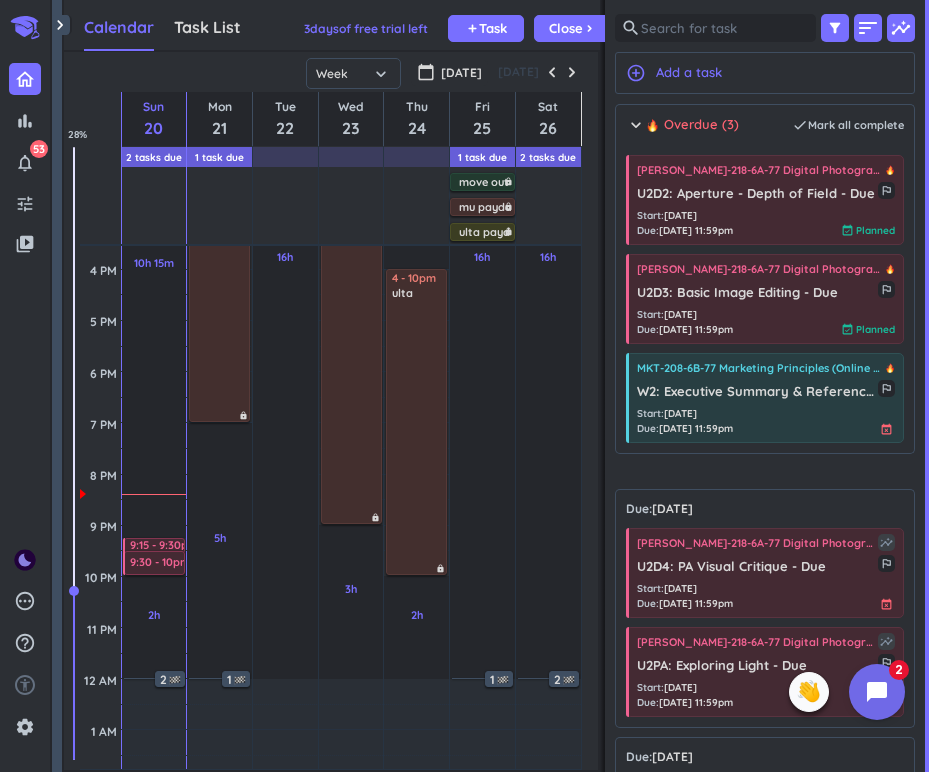 click on "search filter_alt sort insights add_circle_outline Add a task chevron_right Overdue (3) done Mark all complete [PERSON_NAME]-218-6A-77 Digital Photography (Online Undergraduate) U2D2: Aperture - Depth of Field - Due outlined_flag Start :  [DATE] Due :  [DATE] 11:59pm event_available Planned done Mark complete delete_outline [PERSON_NAME]-218-6A-77 Digital Photography (Online Undergraduate) U2D3: Basic Image Editing - Due outlined_flag Start :  [DATE] Due :  [DATE] 11:59pm event_available Planned done Mark complete delete_outline MKT-208-6B-77 Marketing Principles (Online Undergraduate) W2: Executive Summary & References - Due outlined_flag Start :  [DATE] Due :  [DATE] 11:59pm event_busy done [PERSON_NAME] complete delete_outline Due:  [DATE] done [PERSON_NAME] all complete [PERSON_NAME]-218-6A-77 Digital Photography (Online Undergraduate) insights U2D4: PA Visual Critique - Due outlined_flag Start :  [DATE] Due :  [DATE] 11:59pm event_busy done [PERSON_NAME] complete delete_outline [PERSON_NAME]-218-6A-77 Digital Photography (Online Undergraduate) insights" at bounding box center [765, 386] 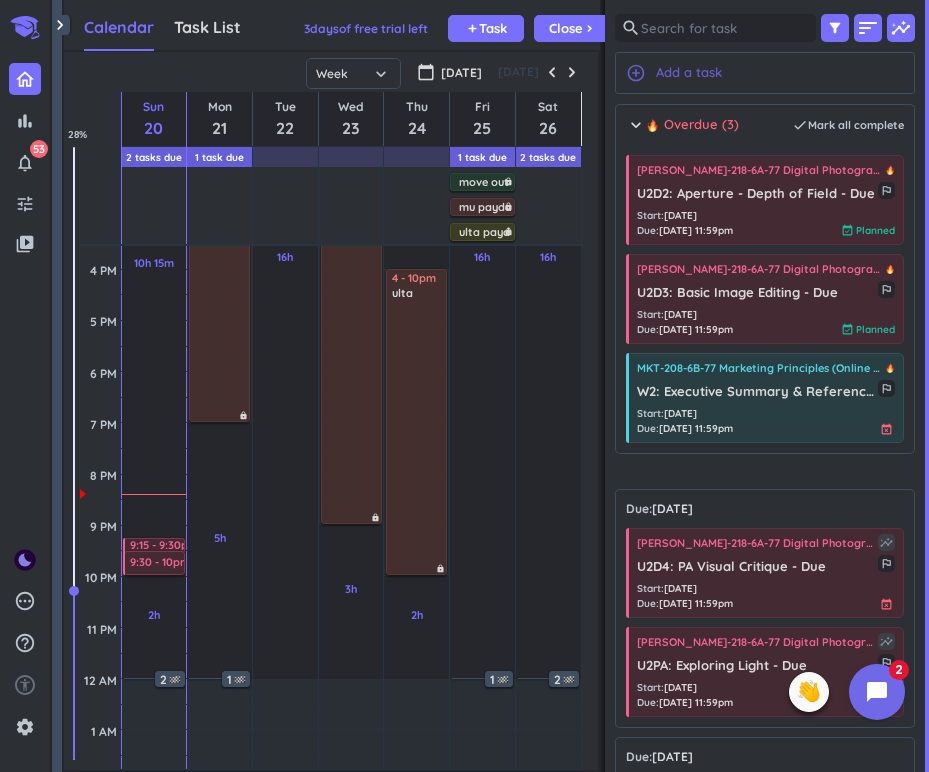 click on "add_circle_outline Add a task" at bounding box center [765, 73] 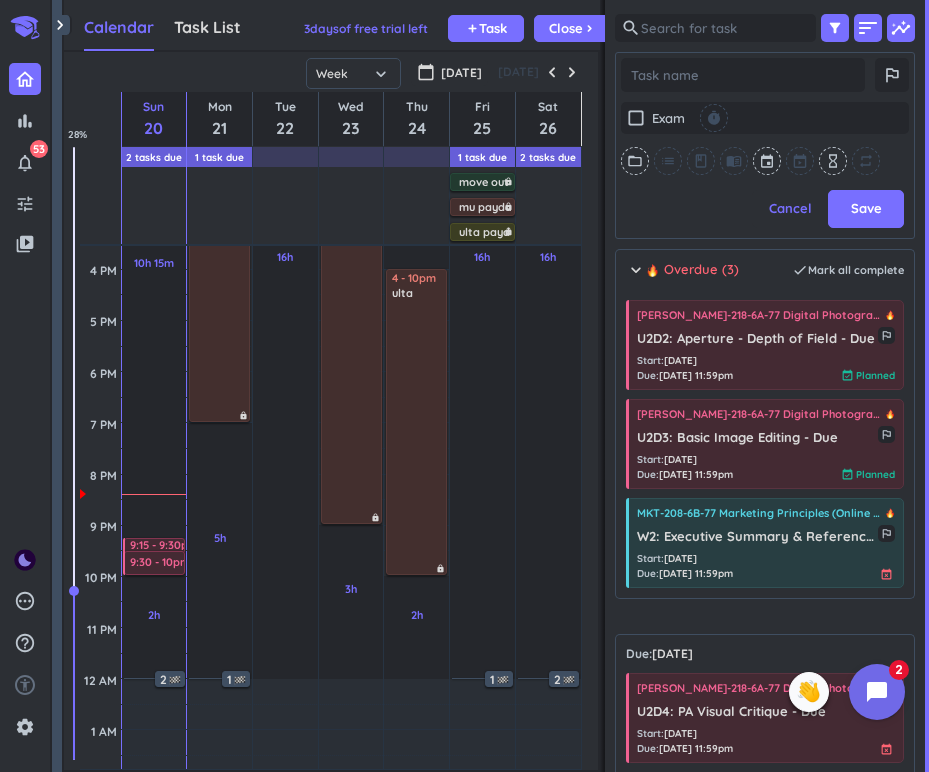 type on "x" 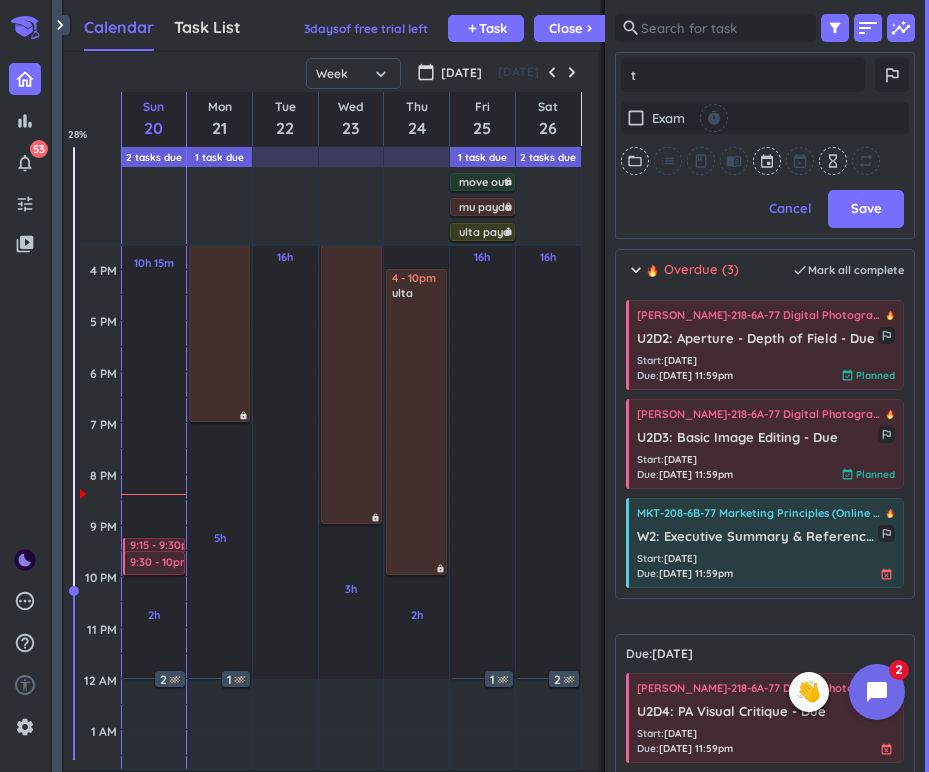 type on "x" 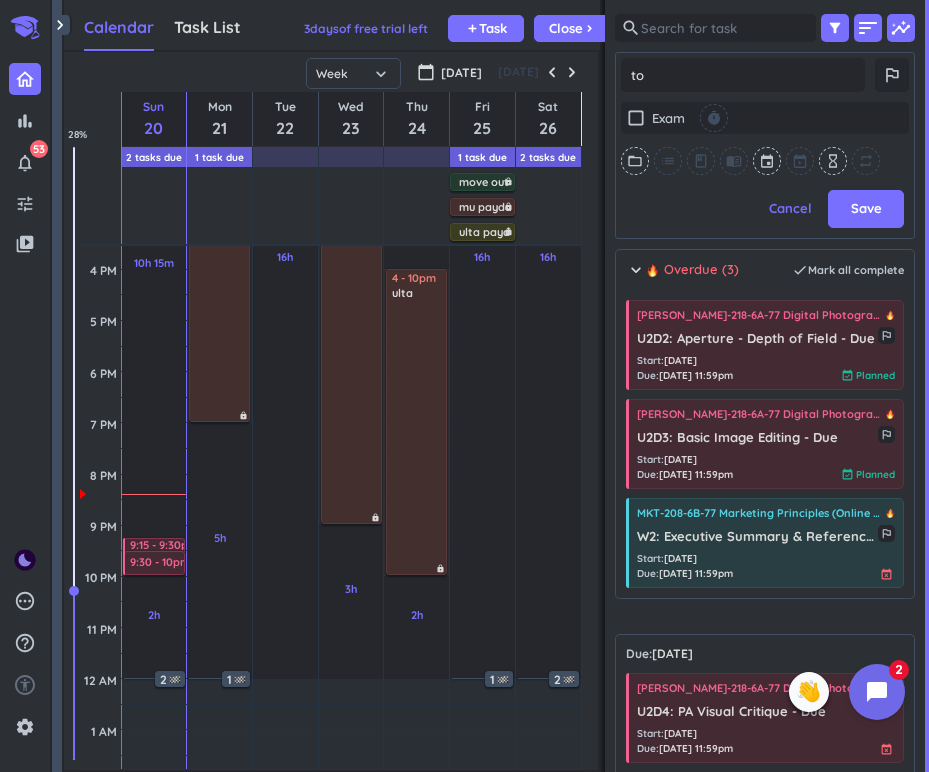 type on "x" 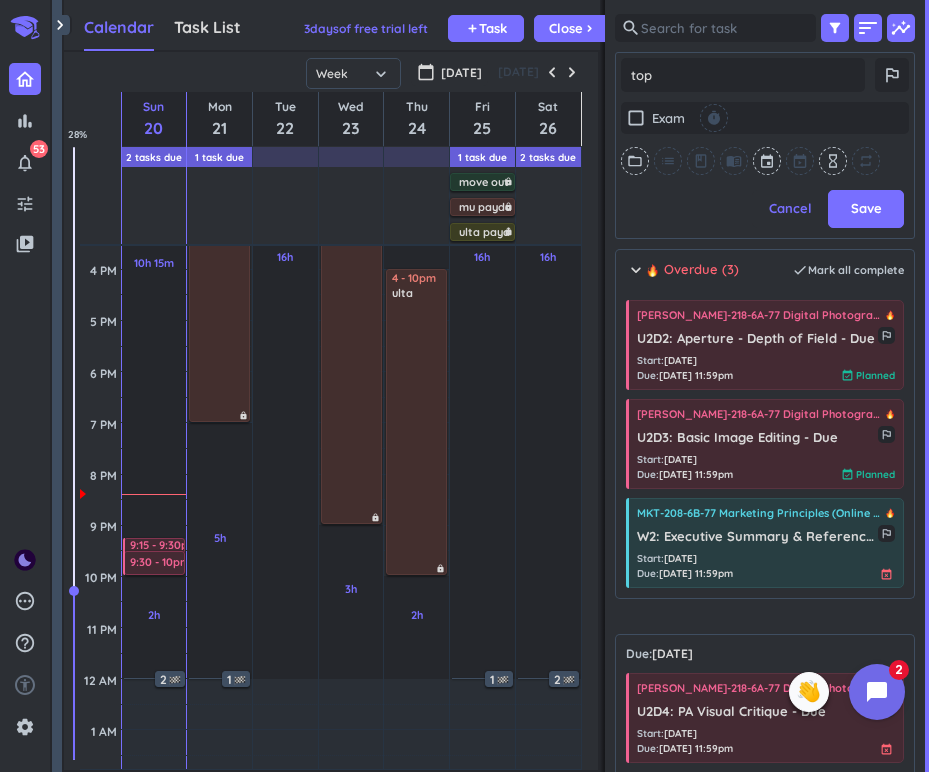 type on "x" 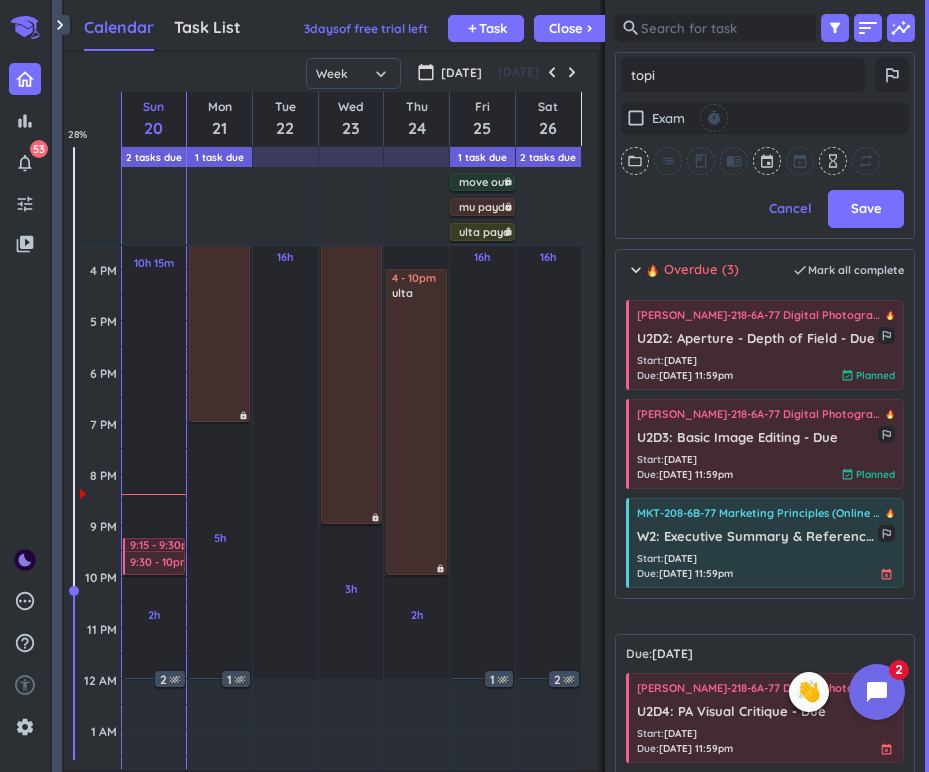 type on "x" 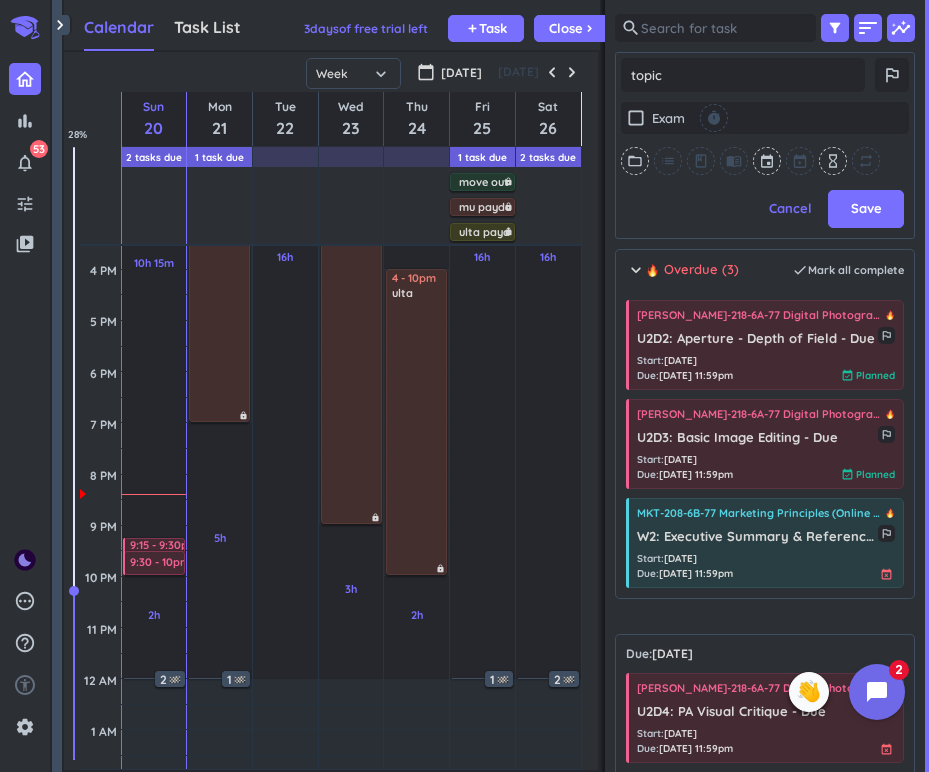 type on "x" 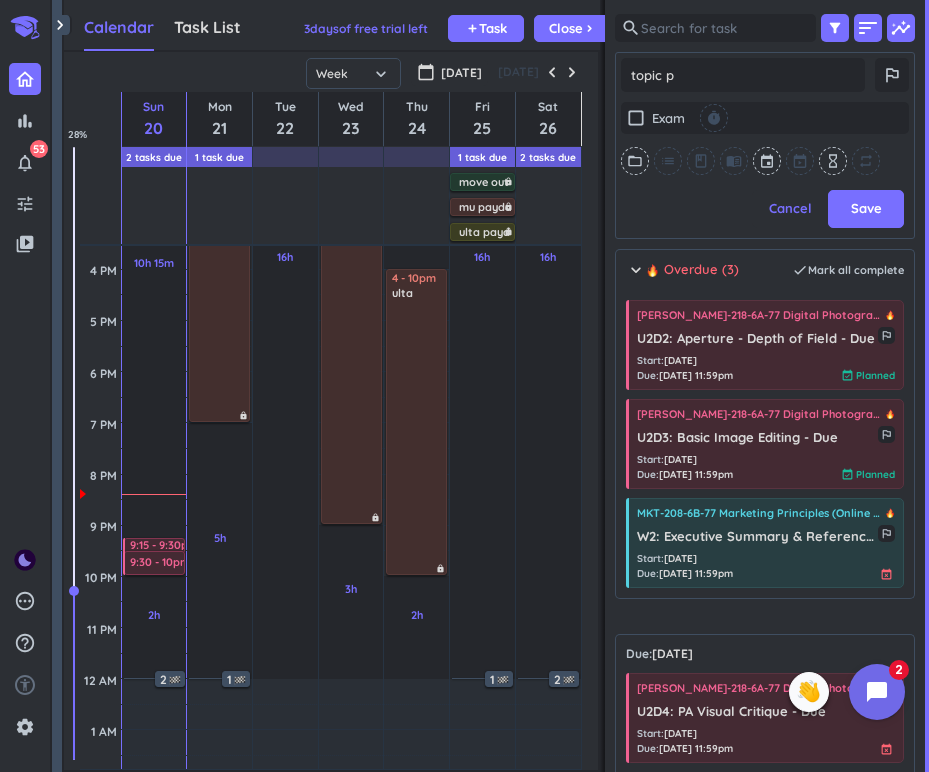 type on "x" 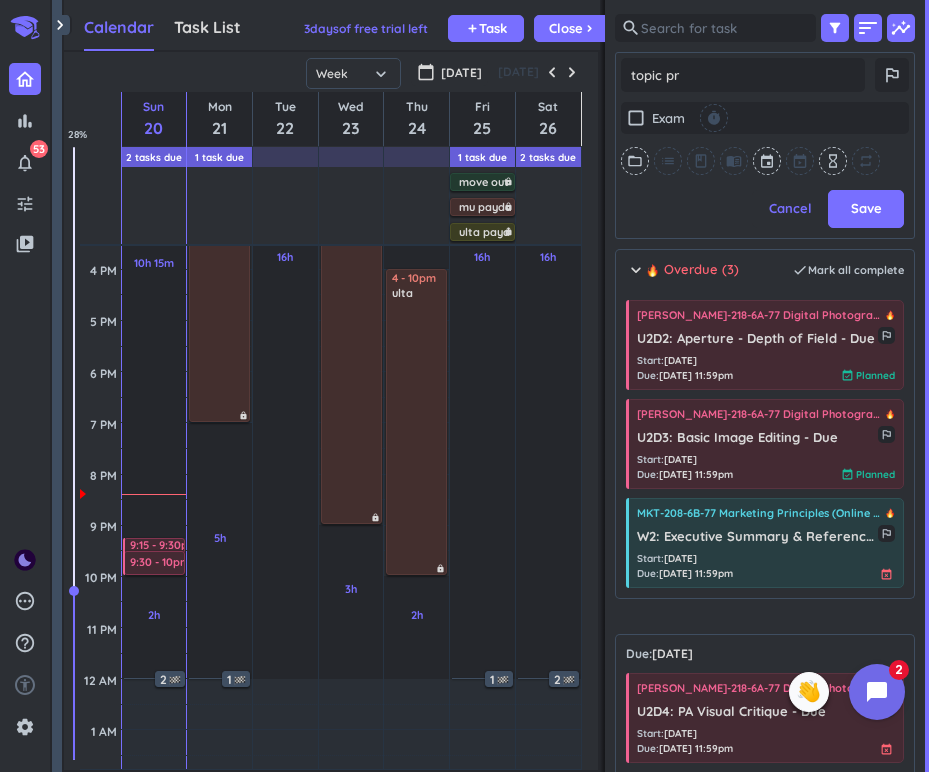 type on "x" 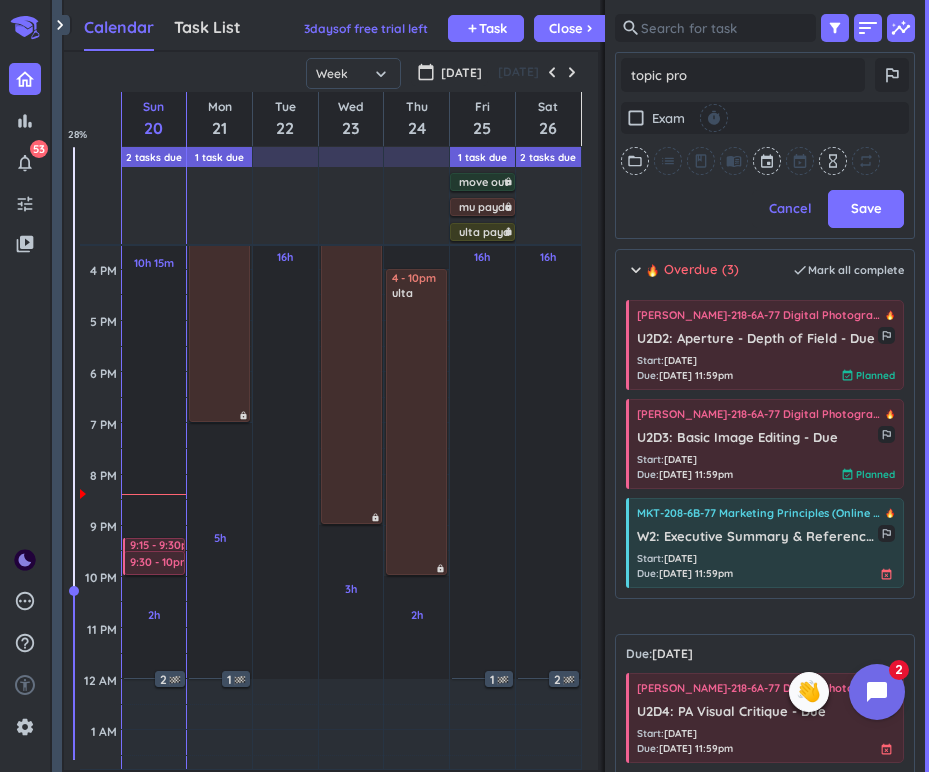 type on "x" 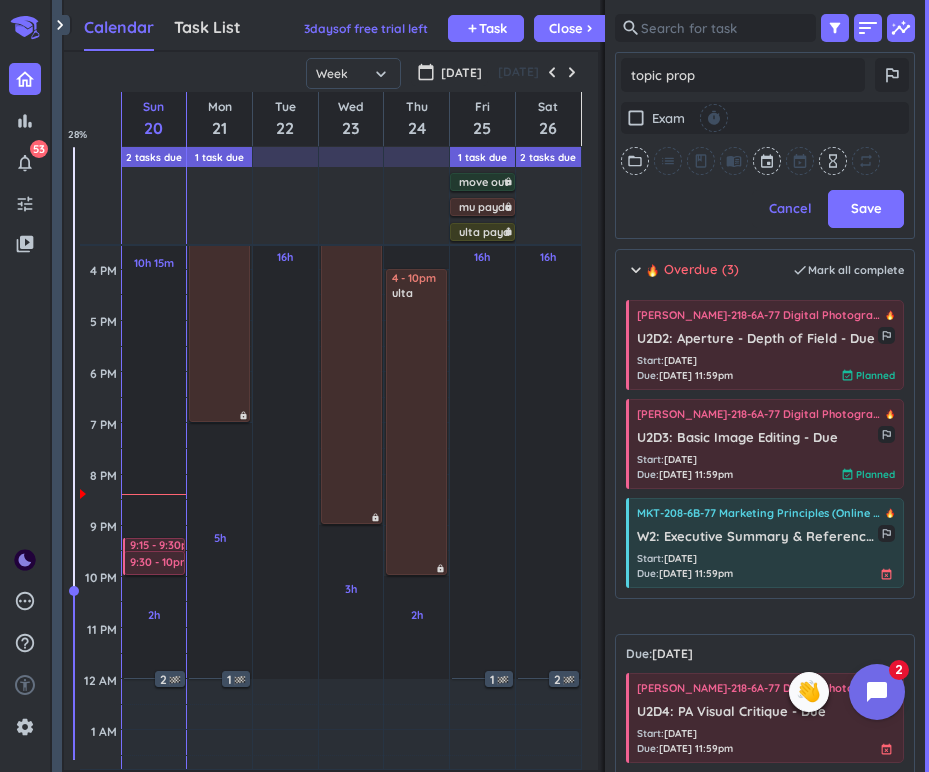 type on "x" 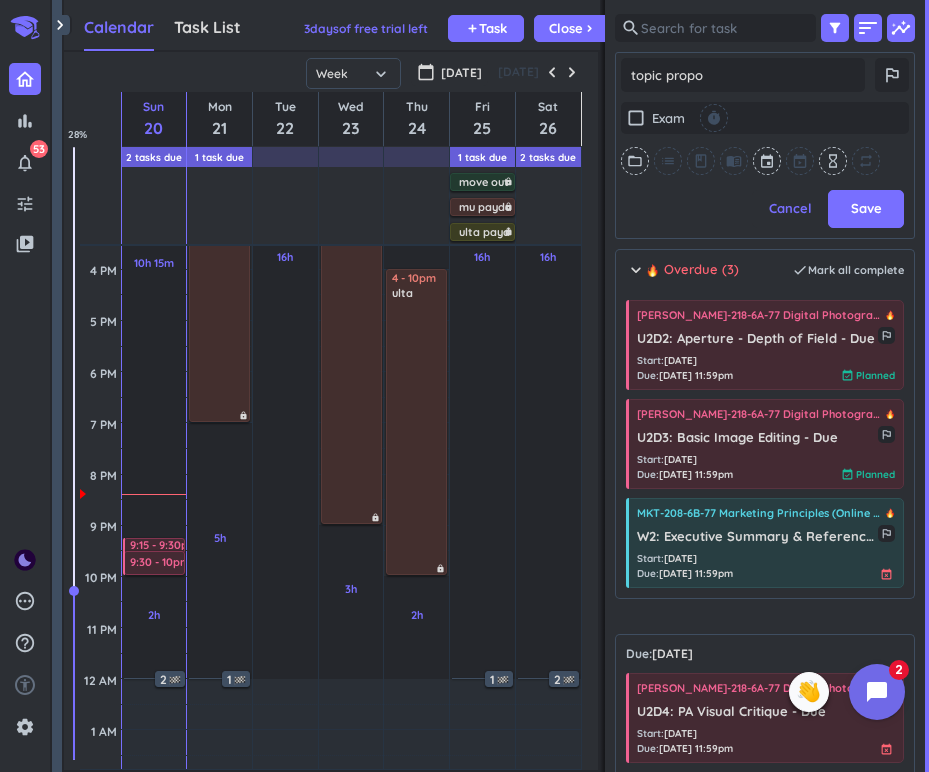 type on "x" 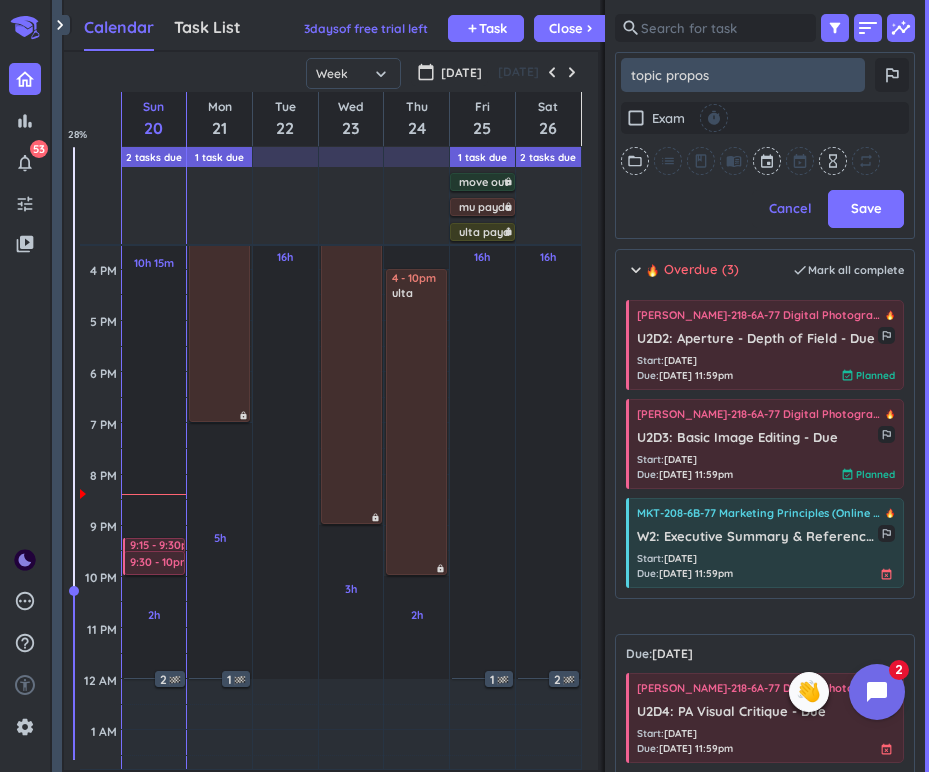 type on "x" 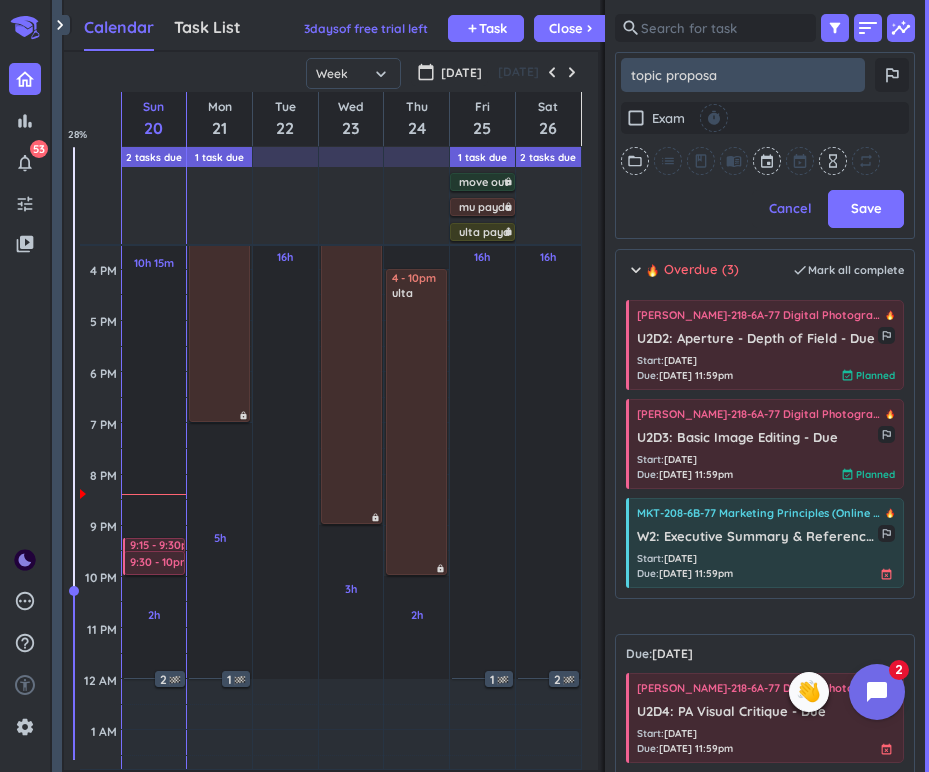 type on "x" 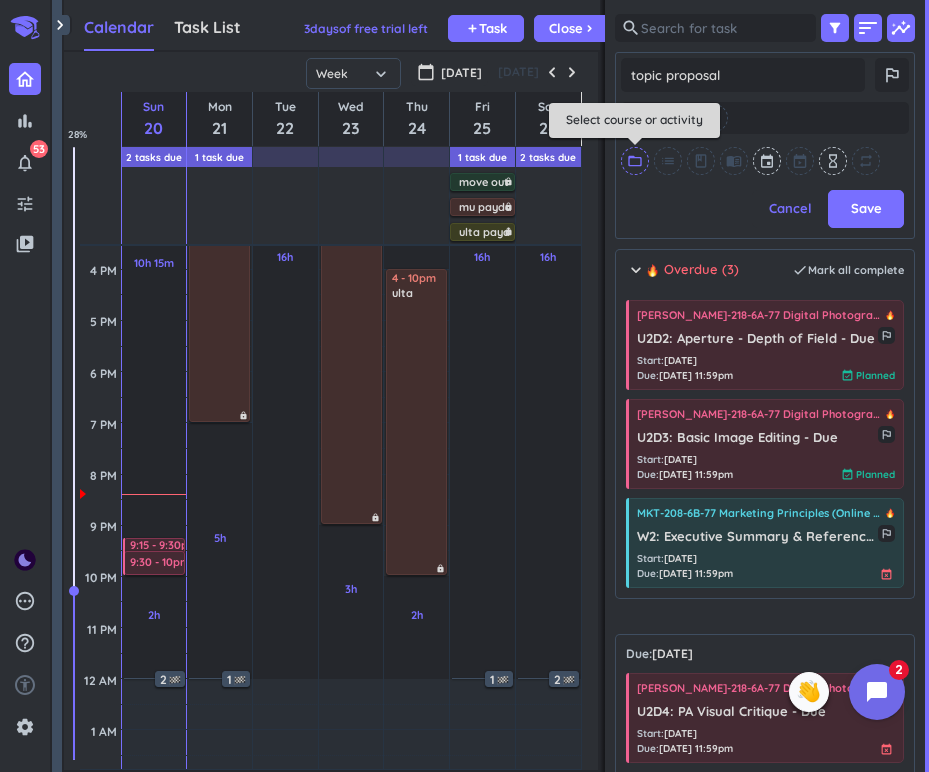 type on "topic proposal" 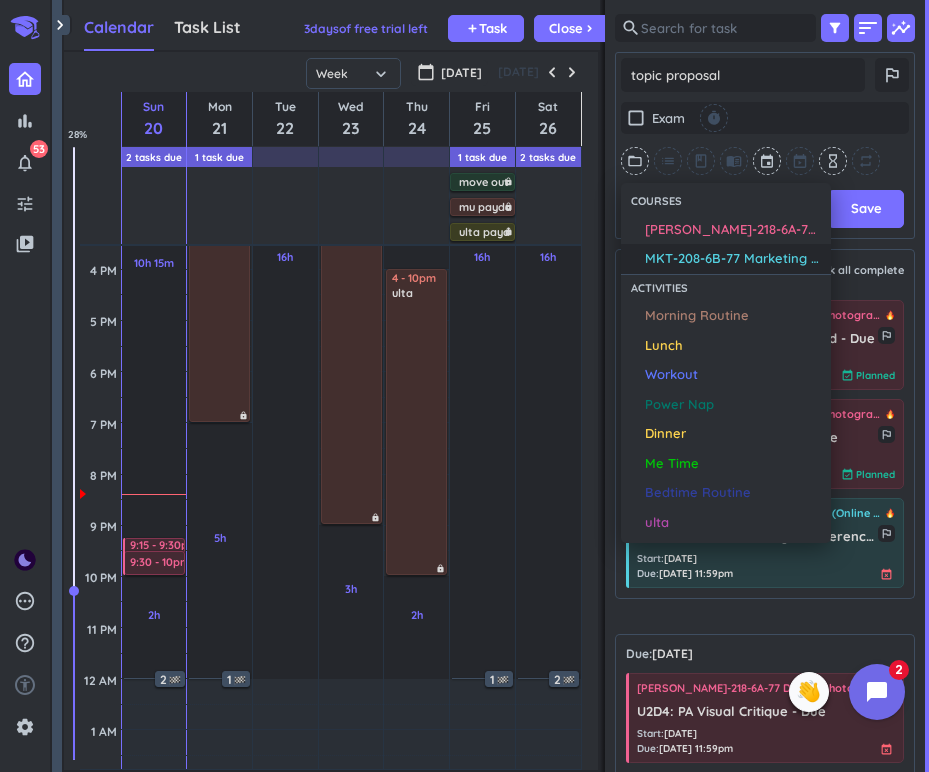 click on "MKT-208-6B-77 Marketing Principles (Online Undergraduate)" at bounding box center [726, 259] 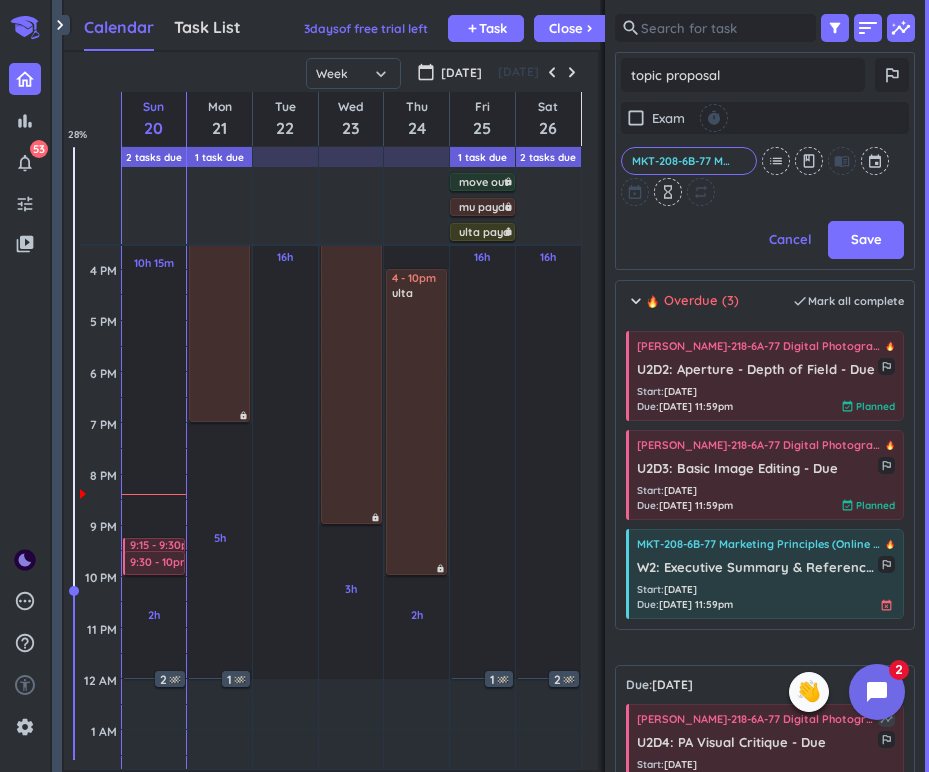 scroll, scrollTop: 493, scrollLeft: 300, axis: both 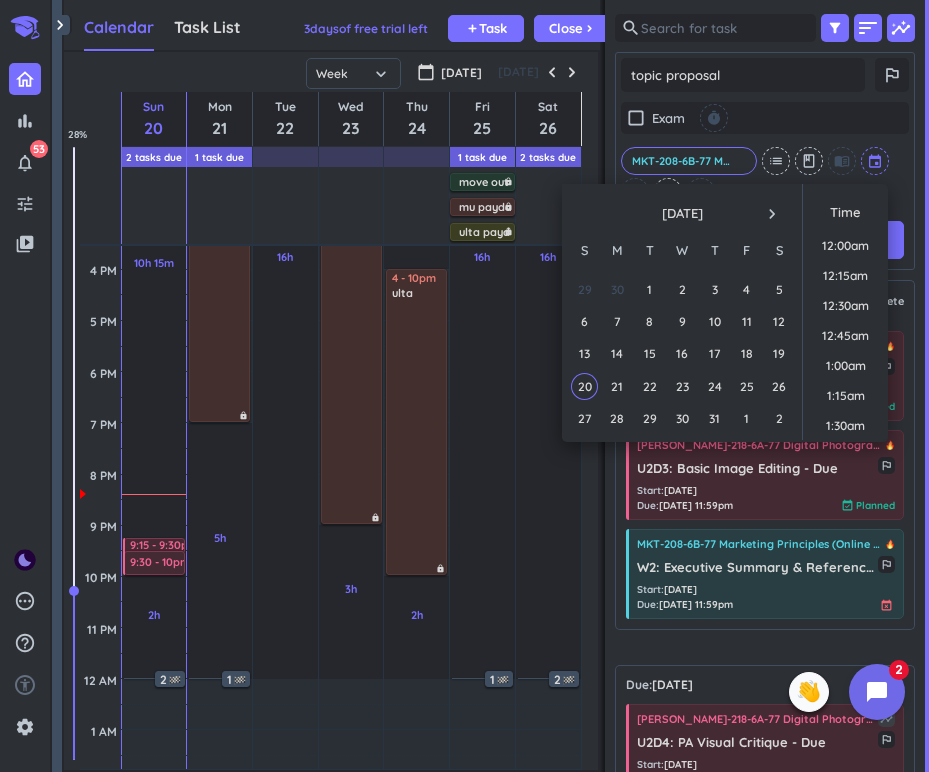 click at bounding box center [876, 161] 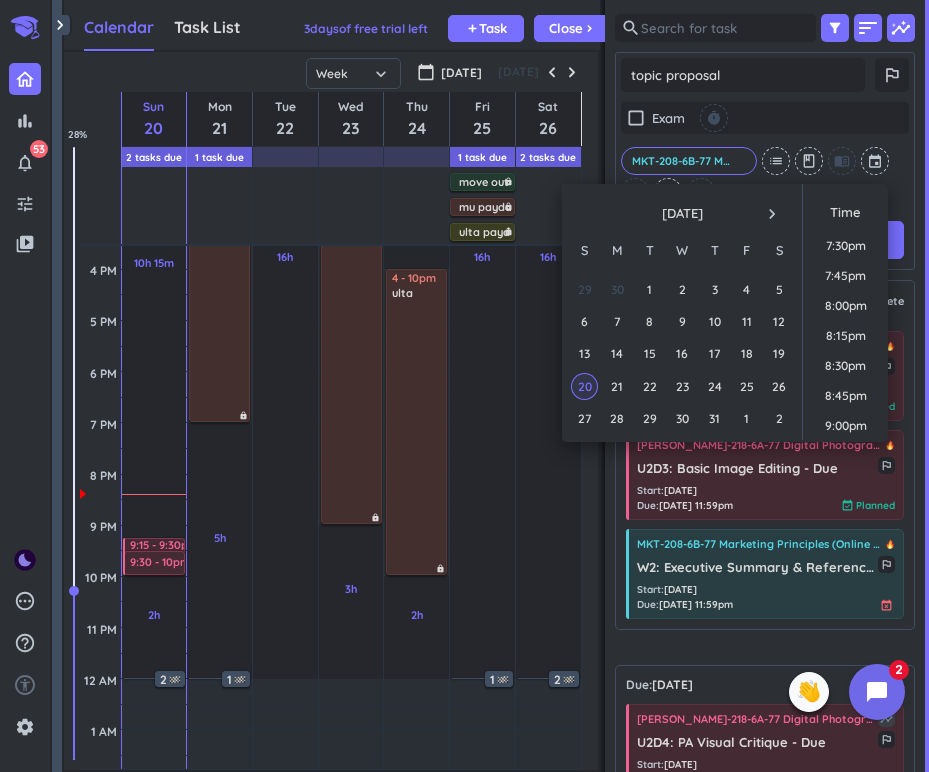 click on "20" at bounding box center (584, 386) 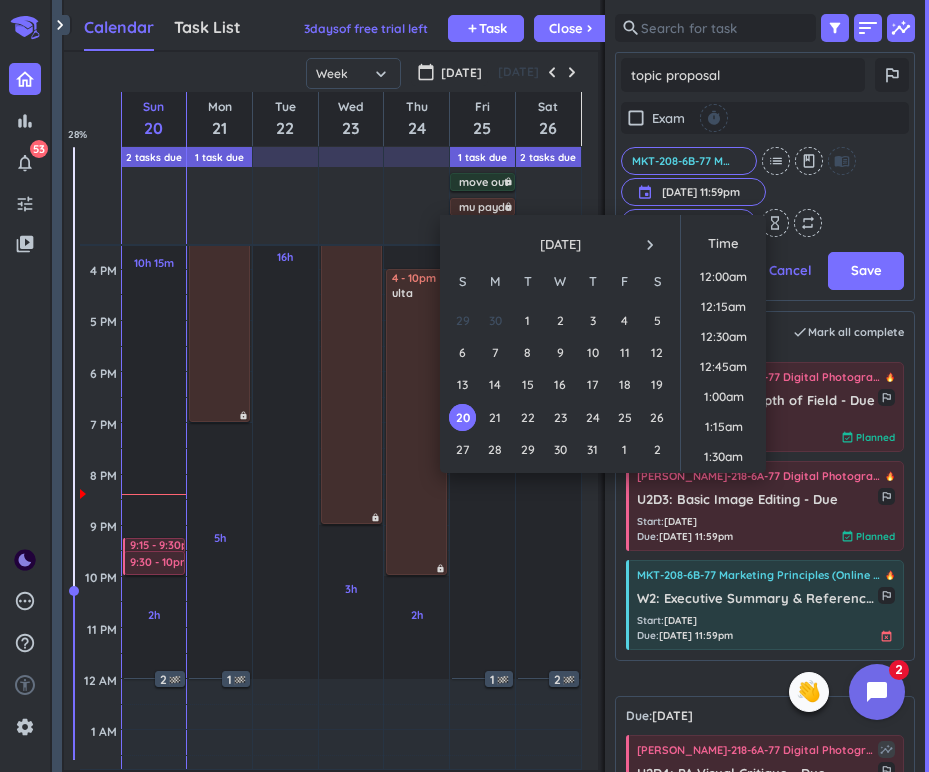 scroll, scrollTop: 462, scrollLeft: 300, axis: both 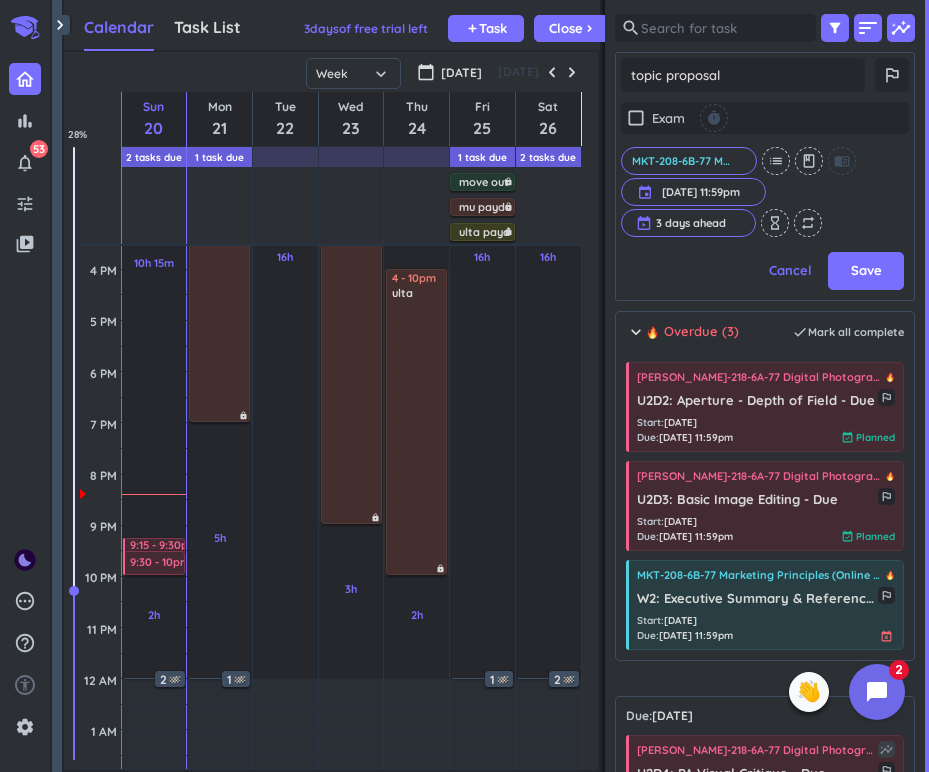 click on "check_box_outline_blank Exam timer MKT-208-6B-77 Marketing Principles (Online Undergraduate) cancel list class menu_book event [DATE] 11:59pm [DATE] 11:59pm cancel 3 days ahead cancel hourglass_empty repeat" at bounding box center (765, 169) 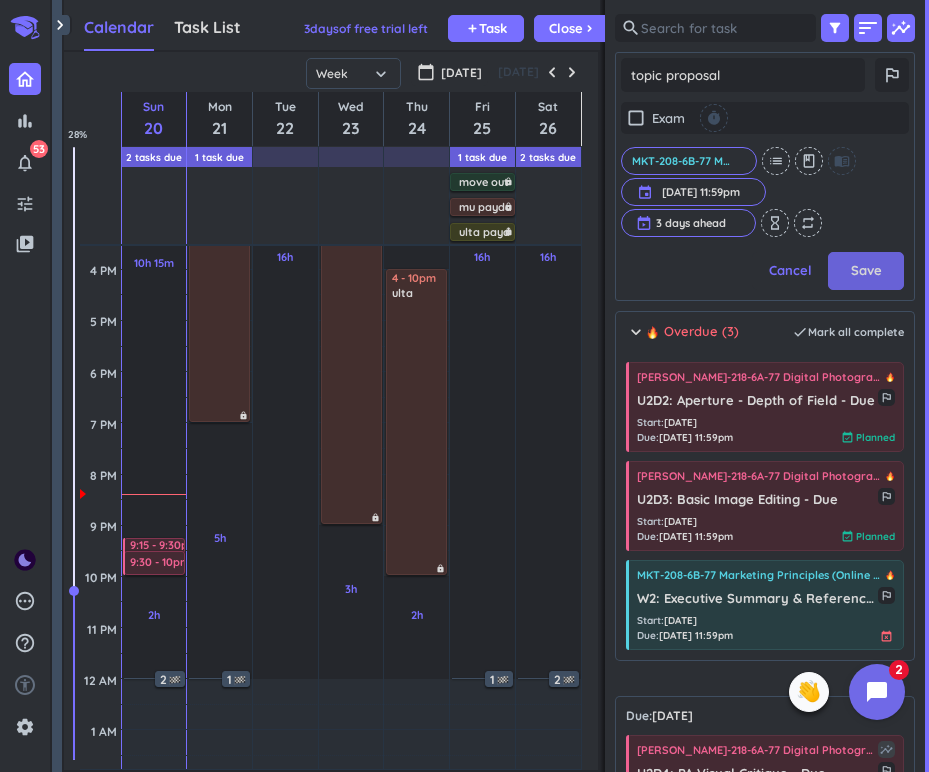 click on "Save" at bounding box center (866, 271) 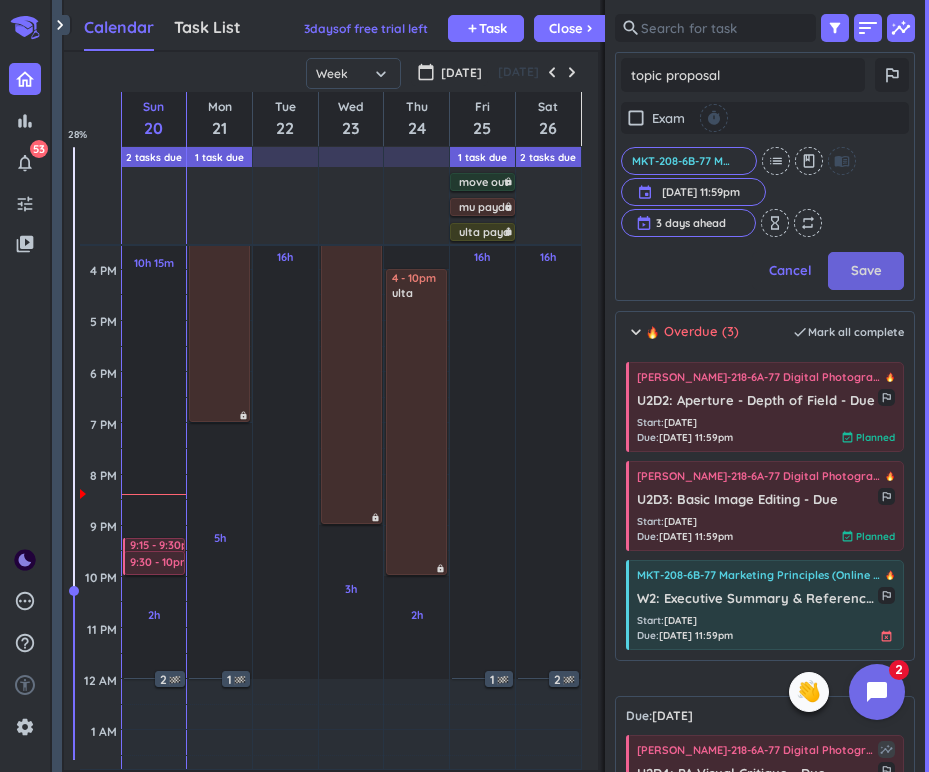 type on "x" 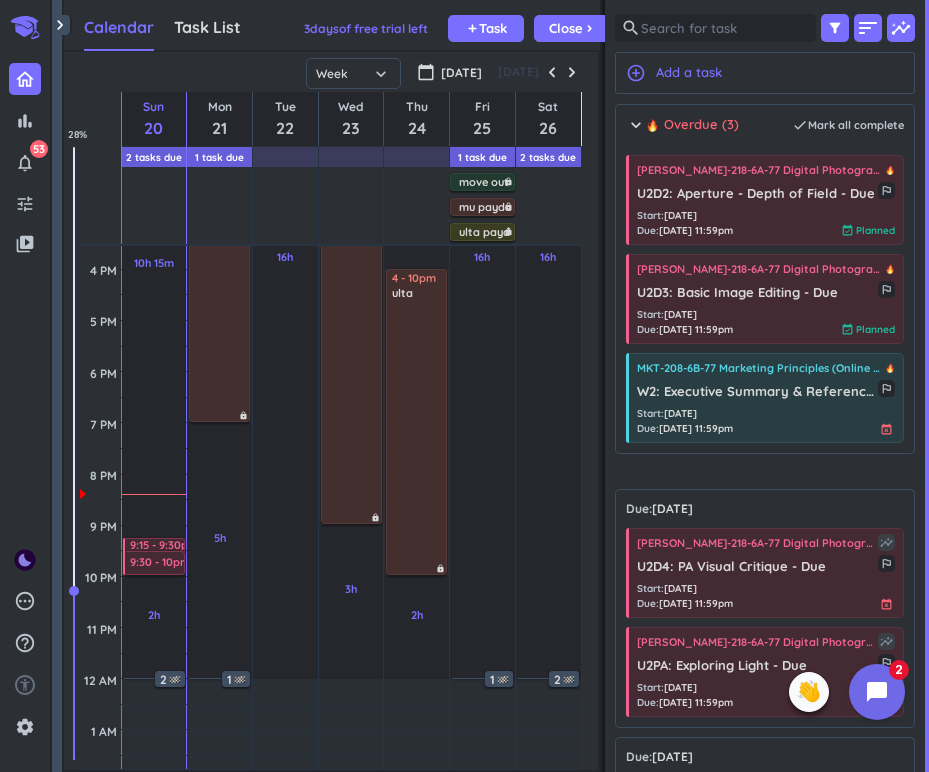 scroll, scrollTop: 1, scrollLeft: 1, axis: both 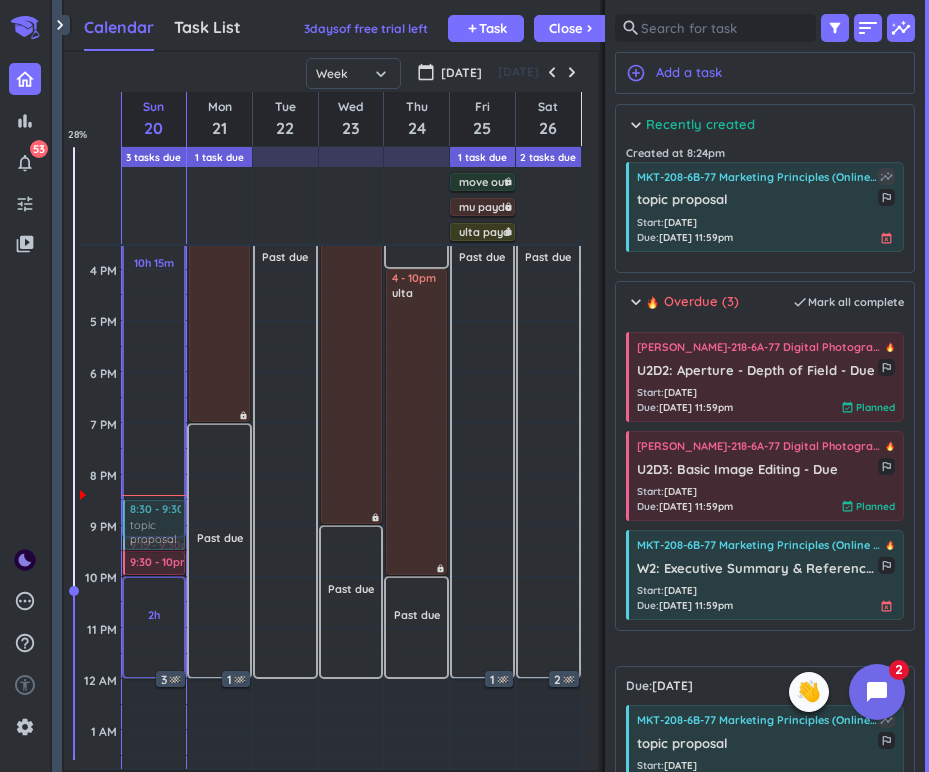 drag, startPoint x: 776, startPoint y: 221, endPoint x: 147, endPoint y: 503, distance: 689.32214 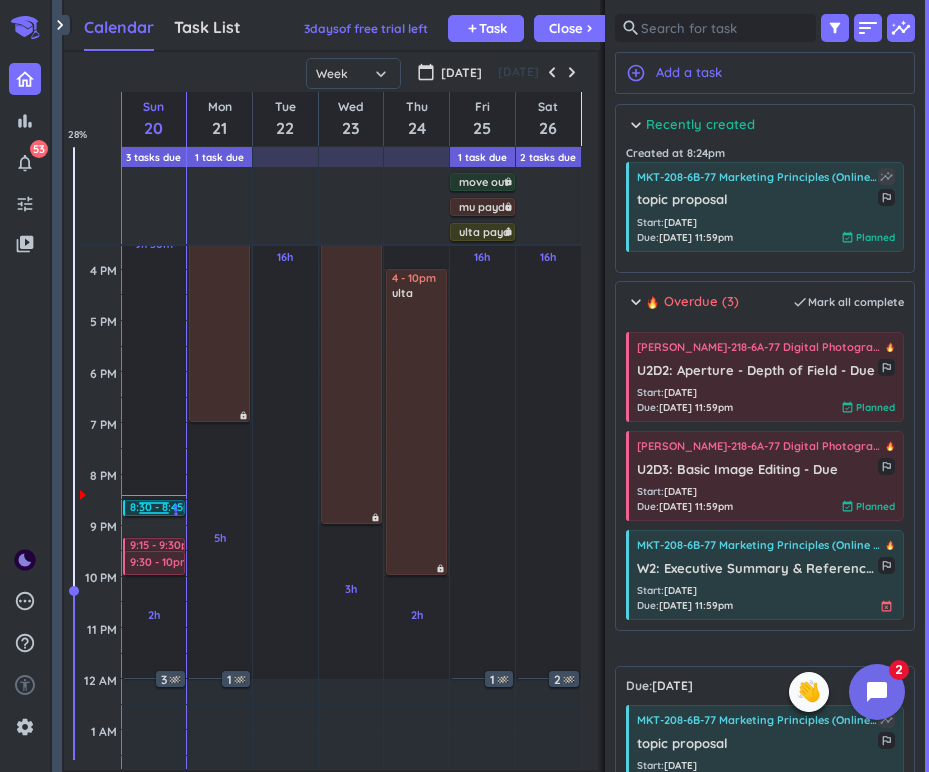 drag, startPoint x: 157, startPoint y: 533, endPoint x: 156, endPoint y: 505, distance: 28.01785 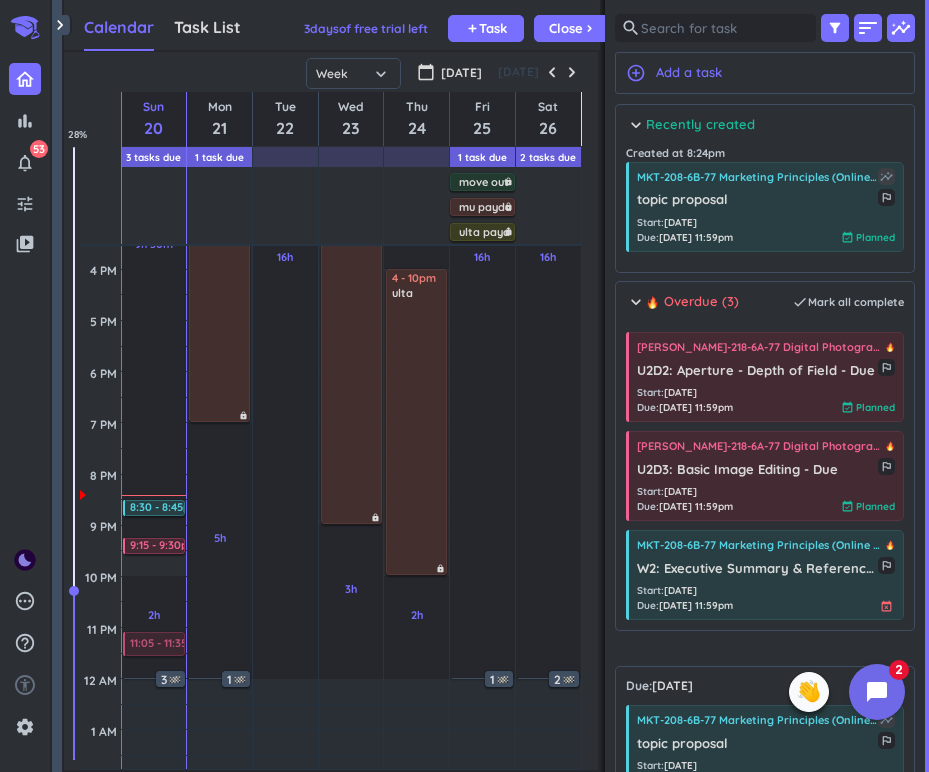drag, startPoint x: 134, startPoint y: 561, endPoint x: 113, endPoint y: 640, distance: 81.7435 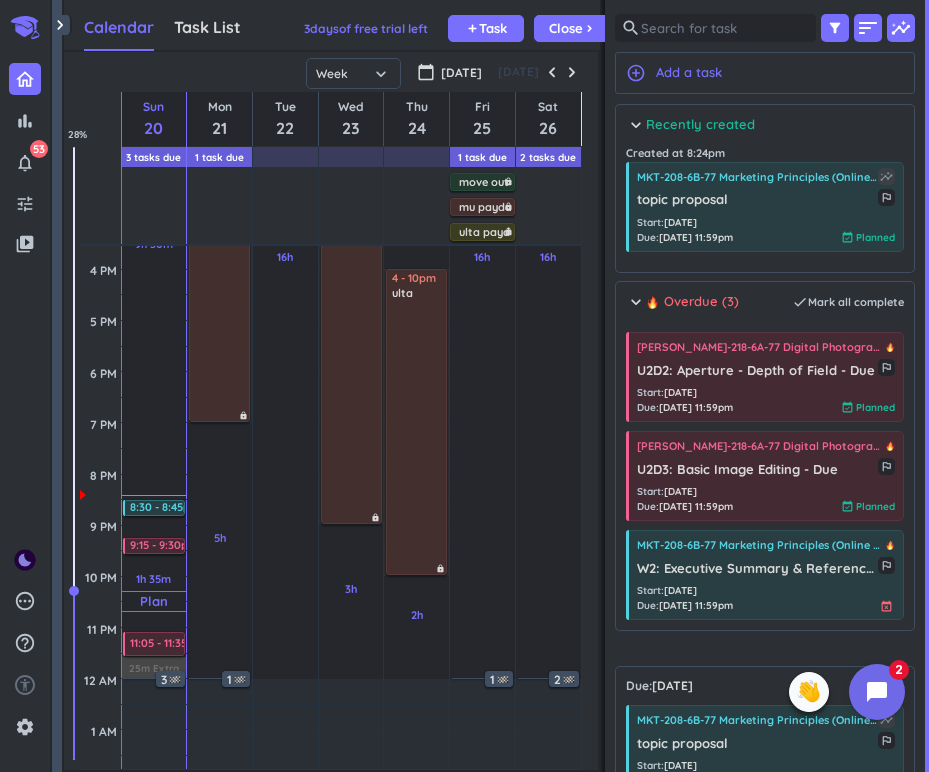 drag, startPoint x: 137, startPoint y: 536, endPoint x: 136, endPoint y: 554, distance: 18.027756 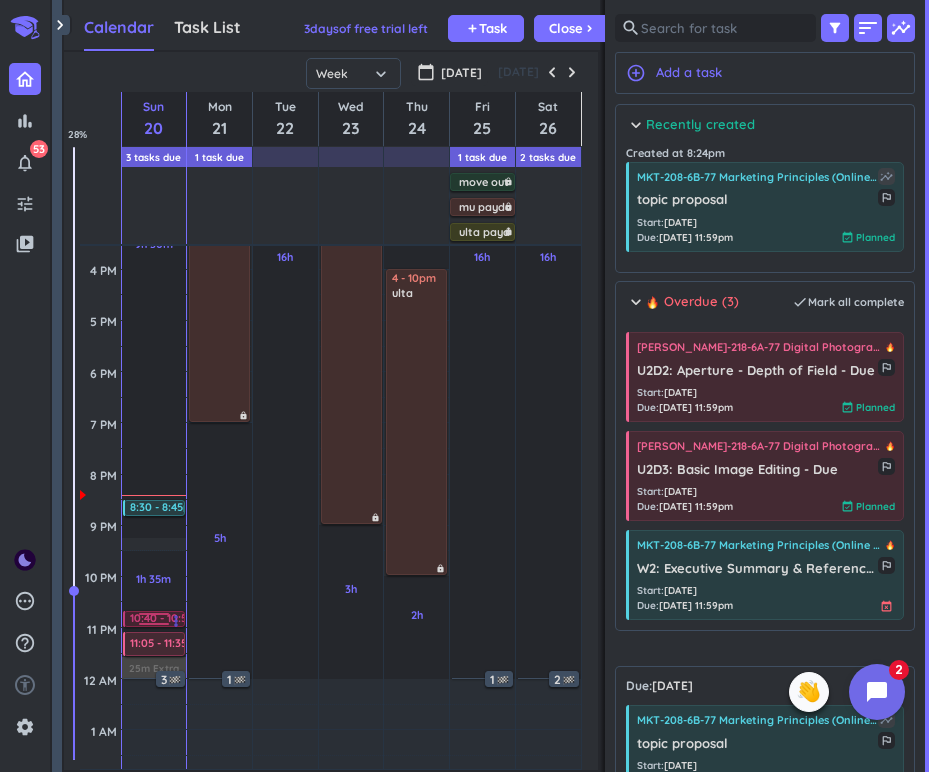 drag, startPoint x: 136, startPoint y: 548, endPoint x: 135, endPoint y: 625, distance: 77.00649 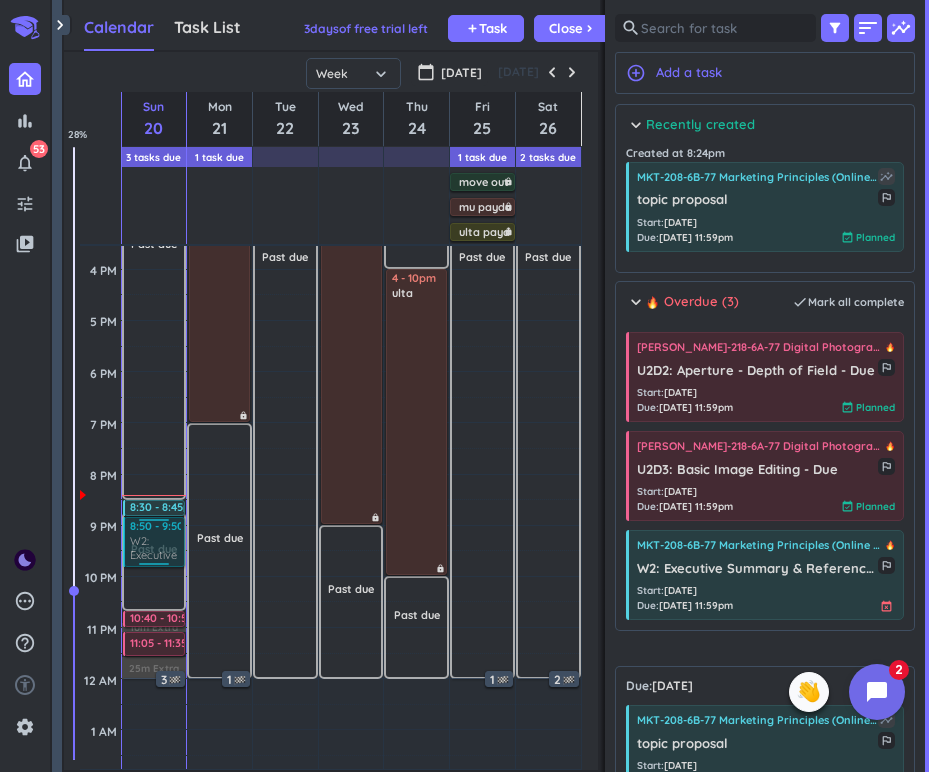 drag, startPoint x: 774, startPoint y: 586, endPoint x: 151, endPoint y: 517, distance: 626.8094 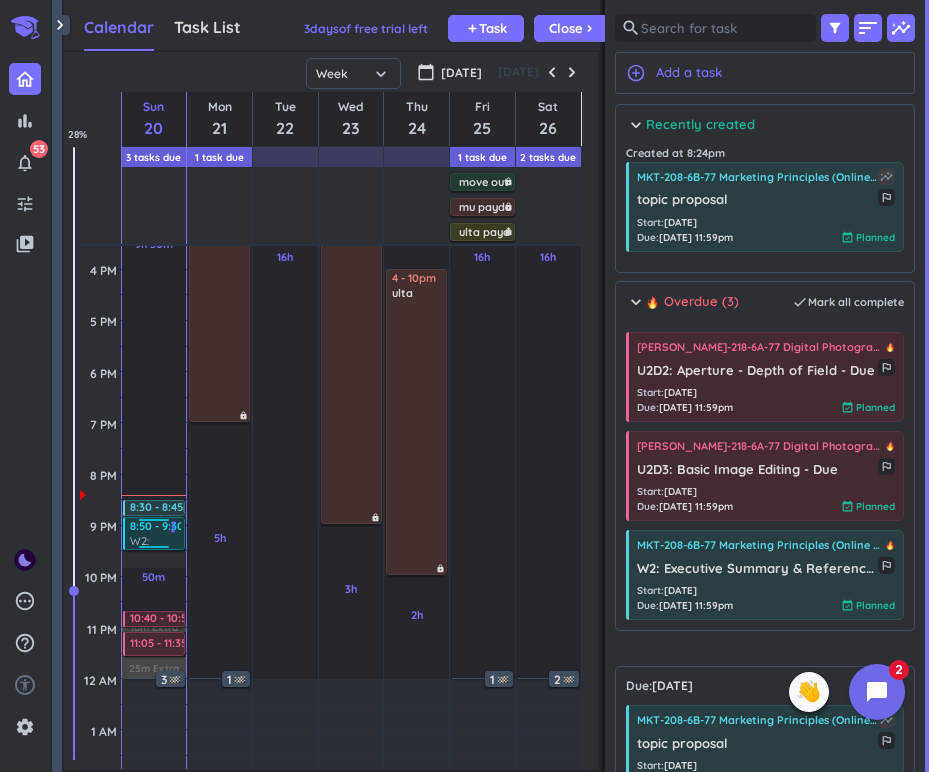 drag, startPoint x: 167, startPoint y: 565, endPoint x: 173, endPoint y: 548, distance: 18.027756 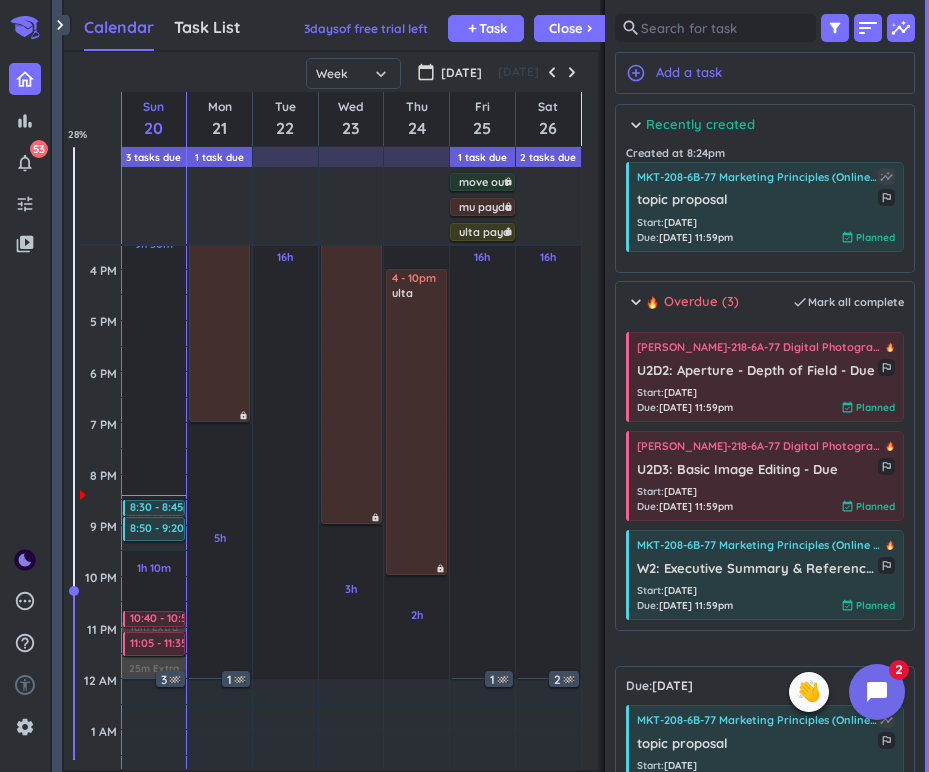 drag, startPoint x: 169, startPoint y: 549, endPoint x: 164, endPoint y: 540, distance: 10.29563 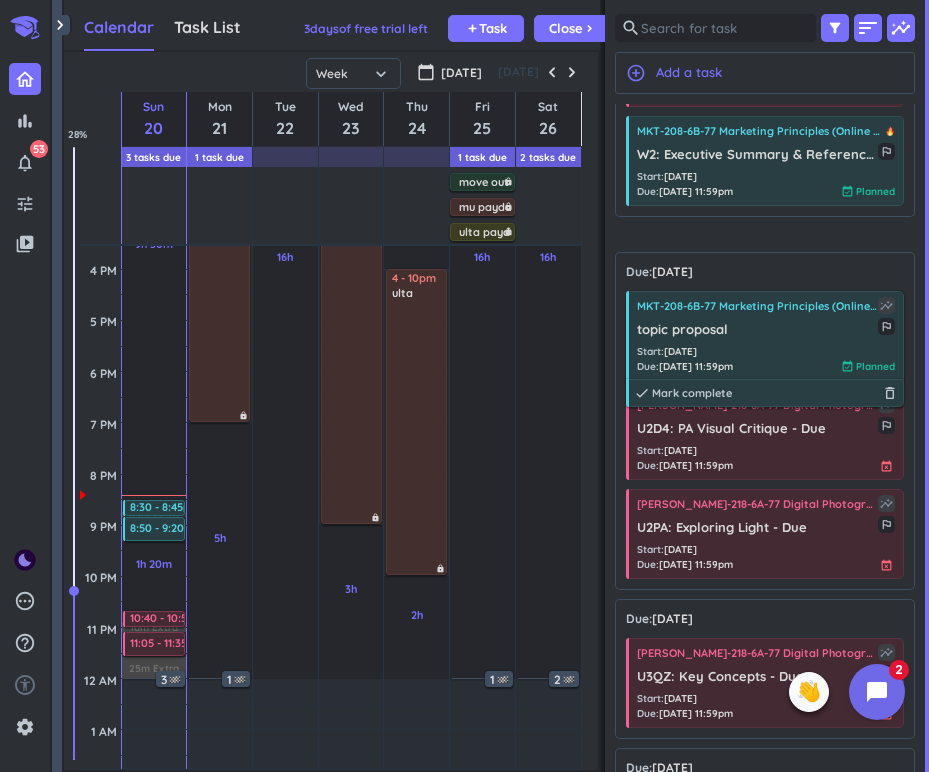 scroll, scrollTop: 449, scrollLeft: 0, axis: vertical 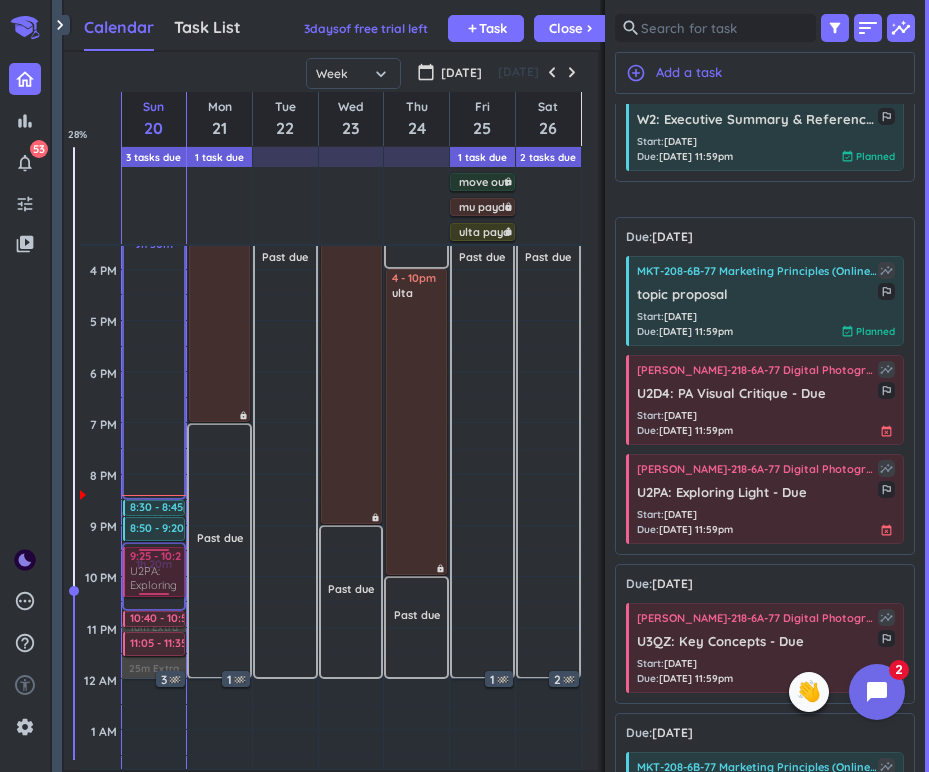 drag, startPoint x: 839, startPoint y: 509, endPoint x: 170, endPoint y: 549, distance: 670.19476 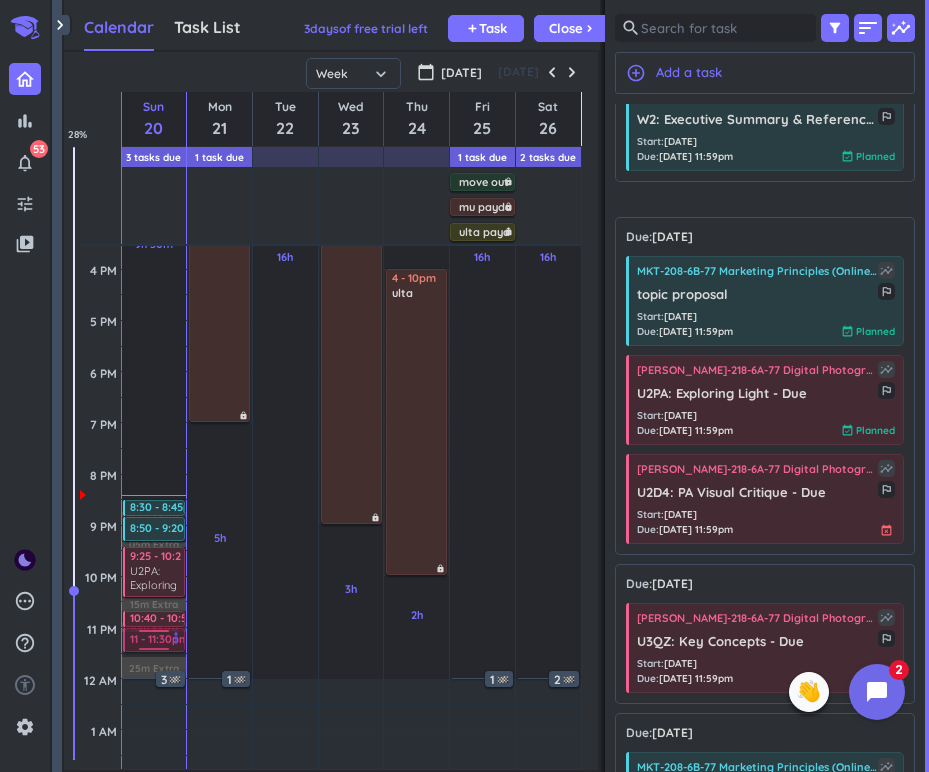 click on "9h 30m Past due Plan 05m Extra 05m Extra 15m Extra 10m Extra 25m Extra Adjust Awake Time Adjust Awake Time 6 - 11am ulta lock 8:30 - 8:45pm topic proposal more_vert 8:50 - 9:20pm W2: Executive Summary & References - Due more_vert 9:25 - 10:25pm [PERSON_NAME]-218-6A-77 Digital Photography (Online Undergraduate) U2PA: Exploring Light - Due more_vert 10:40 - 10:55pm U2D3: Basic Image Editing - Due more_vert 11:05 - 11:35pm U2D2: Aperture - Depth of Field - Due more_vert 3  11 - 11:30pm U2D2: Aperture - Depth of Field - Due more_vert" at bounding box center (154, 269) 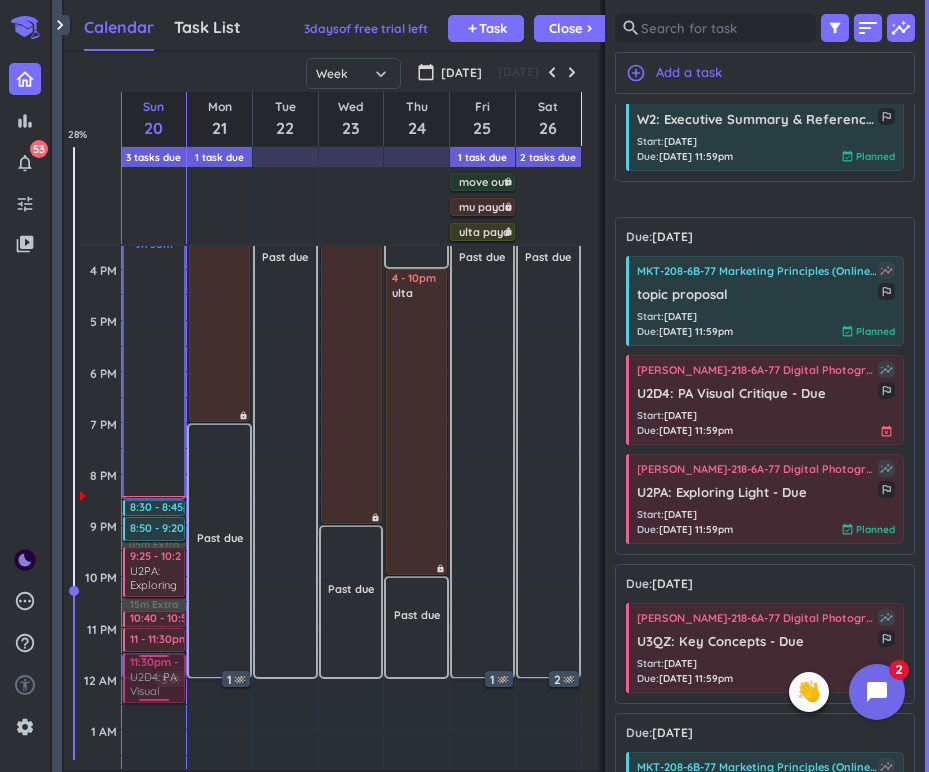 drag, startPoint x: 807, startPoint y: 427, endPoint x: 157, endPoint y: 656, distance: 689.1596 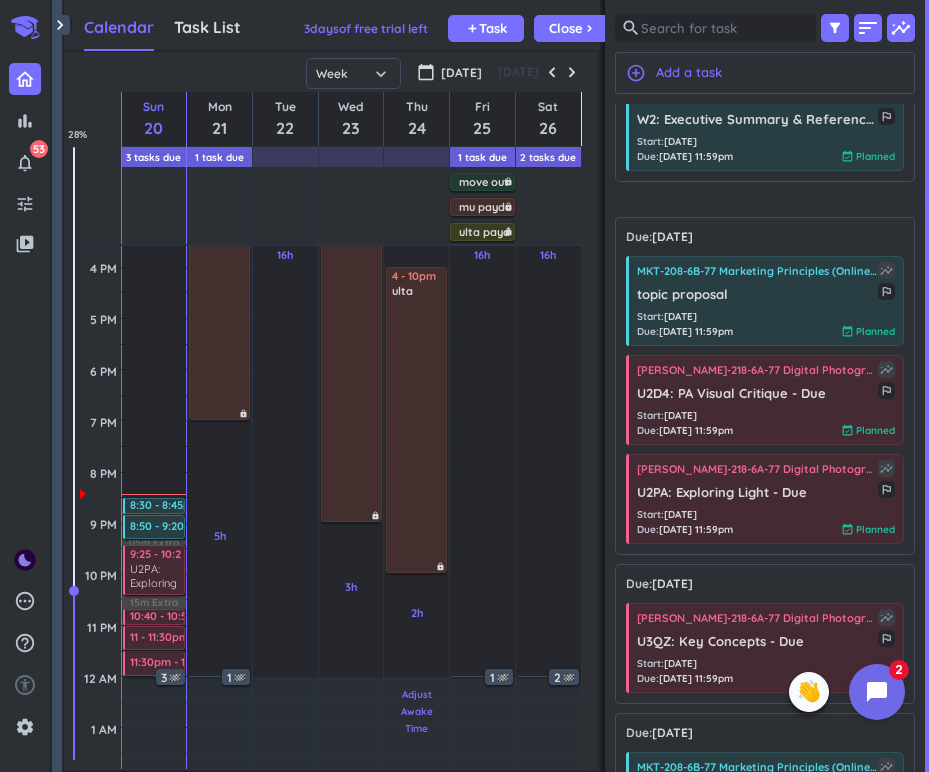 scroll, scrollTop: 567, scrollLeft: 0, axis: vertical 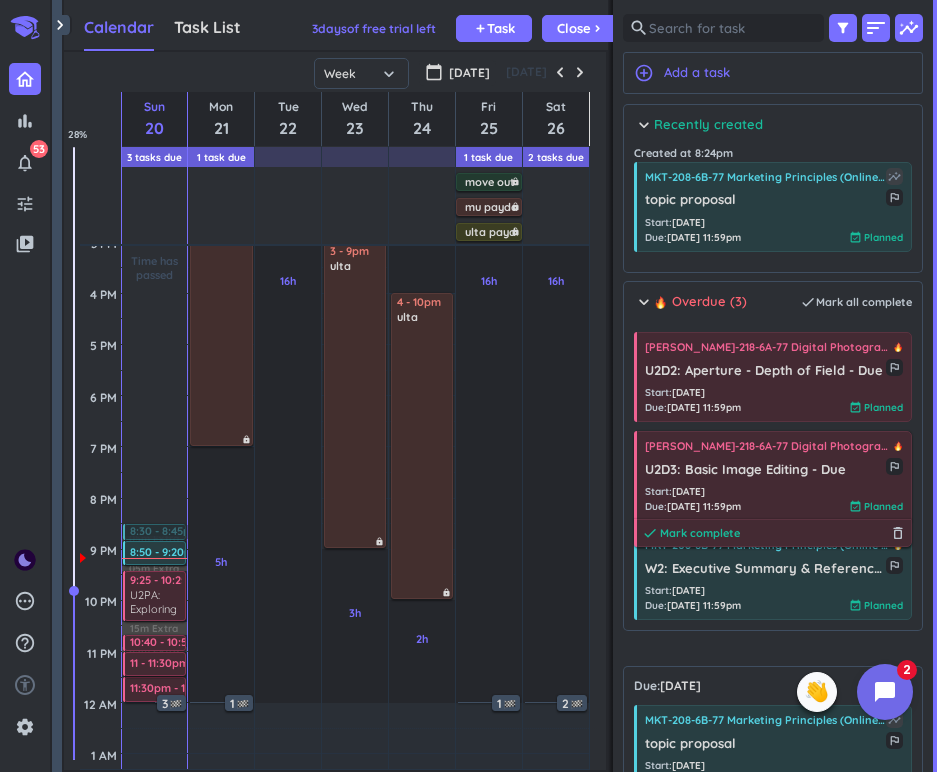 click on "Mark complete" at bounding box center (700, 533) 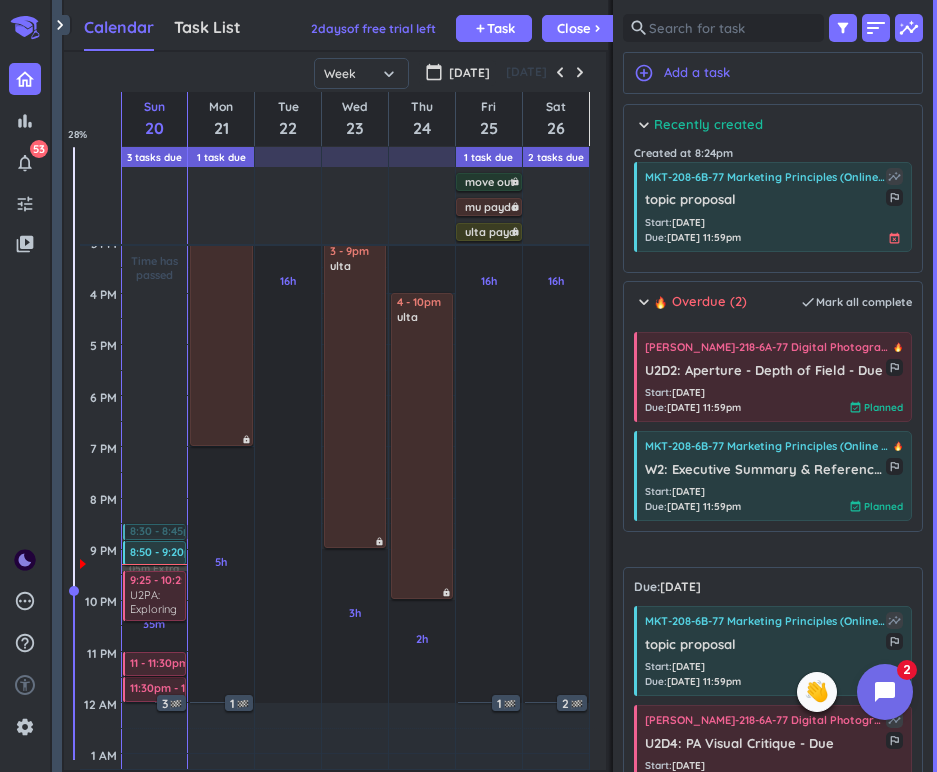 scroll, scrollTop: 0, scrollLeft: 0, axis: both 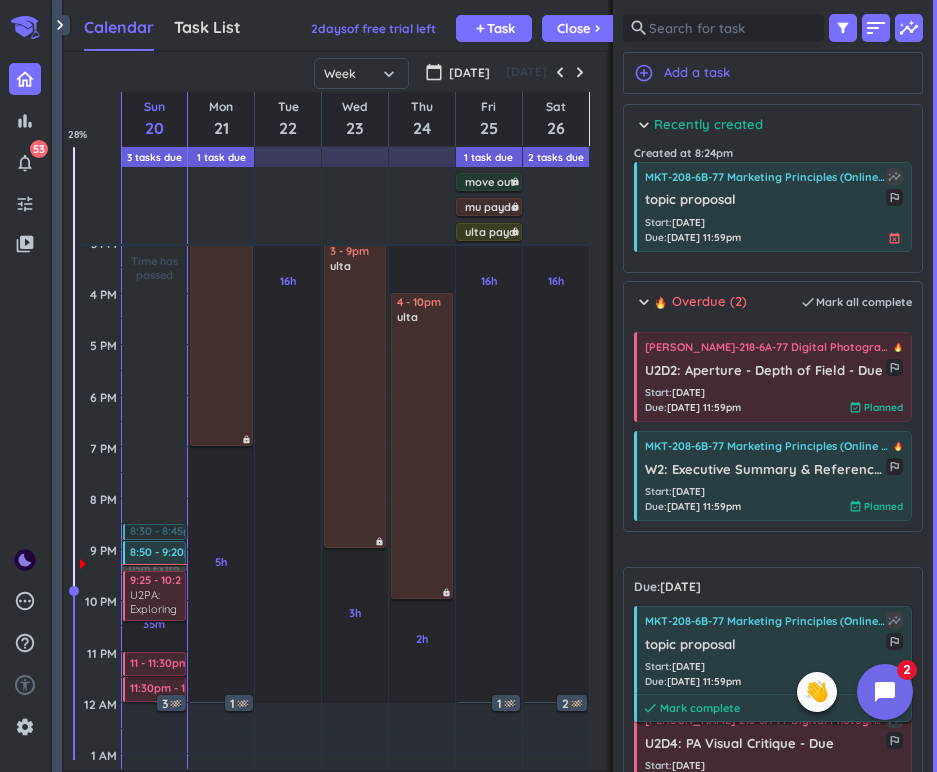 click on "Mark complete" at bounding box center (700, 708) 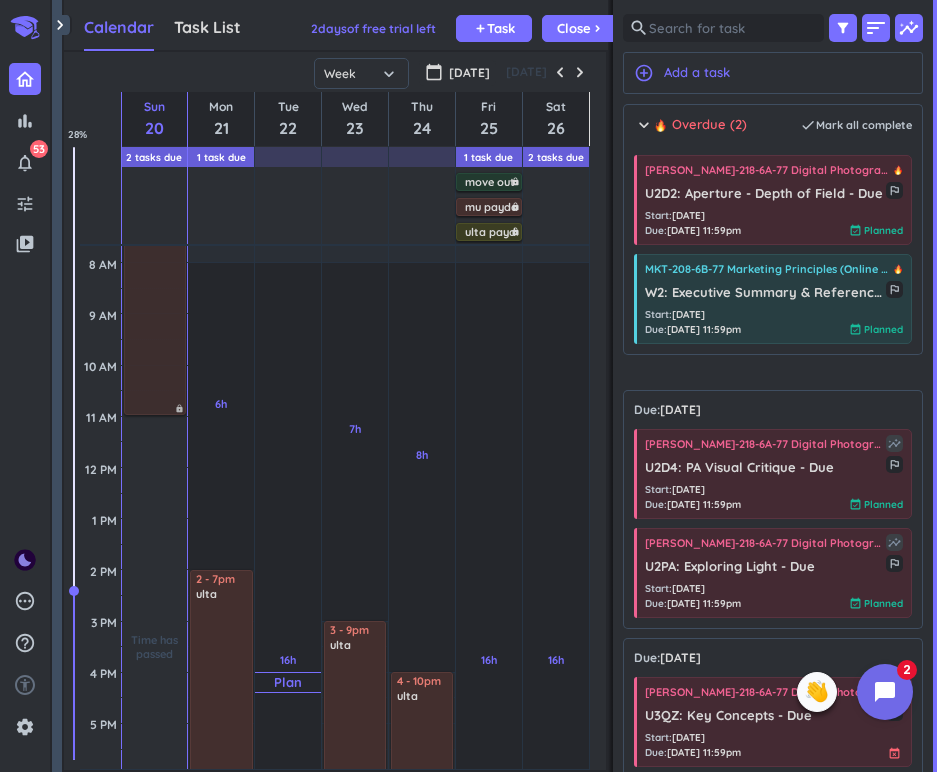 scroll, scrollTop: 184, scrollLeft: 0, axis: vertical 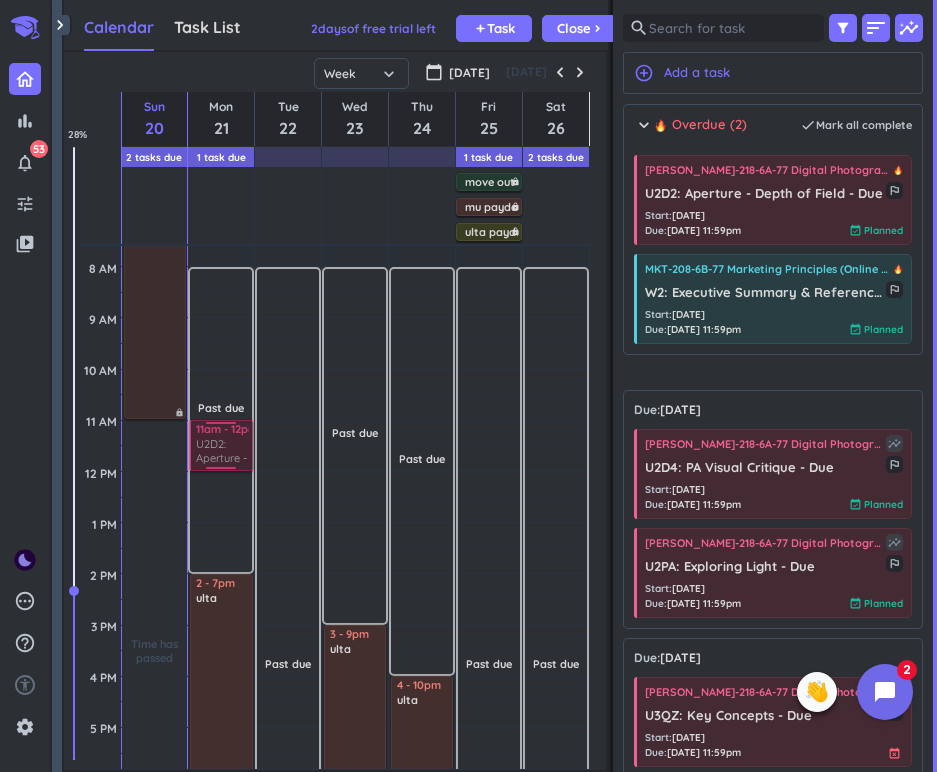 drag, startPoint x: 822, startPoint y: 195, endPoint x: 228, endPoint y: 424, distance: 636.6137 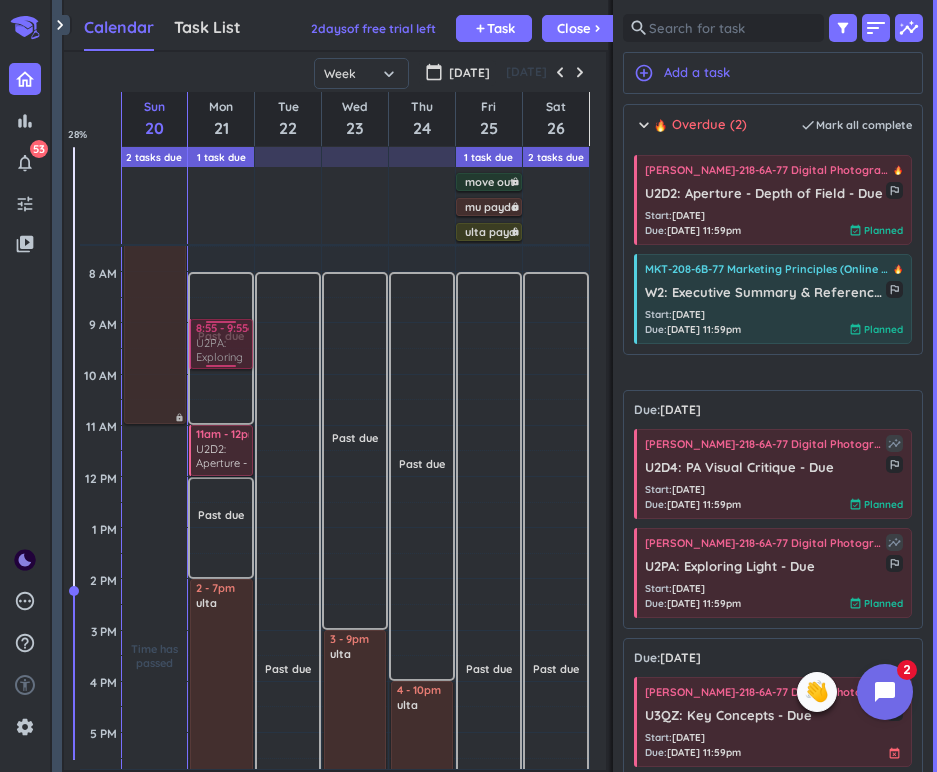 scroll, scrollTop: 178, scrollLeft: 0, axis: vertical 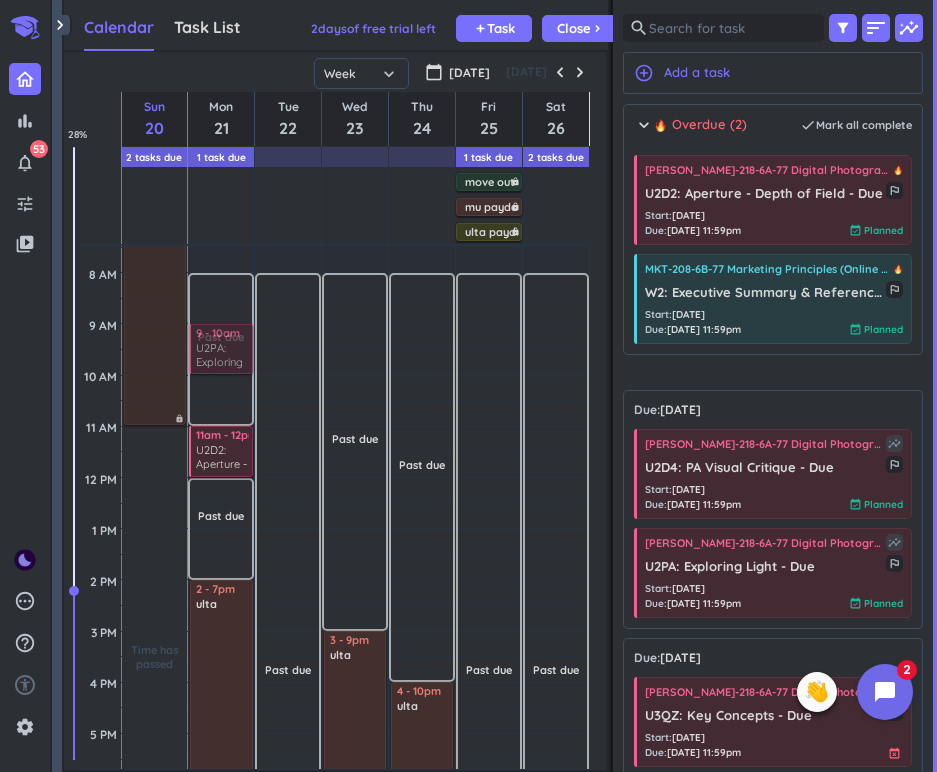 drag, startPoint x: 815, startPoint y: 593, endPoint x: 219, endPoint y: 328, distance: 652.25836 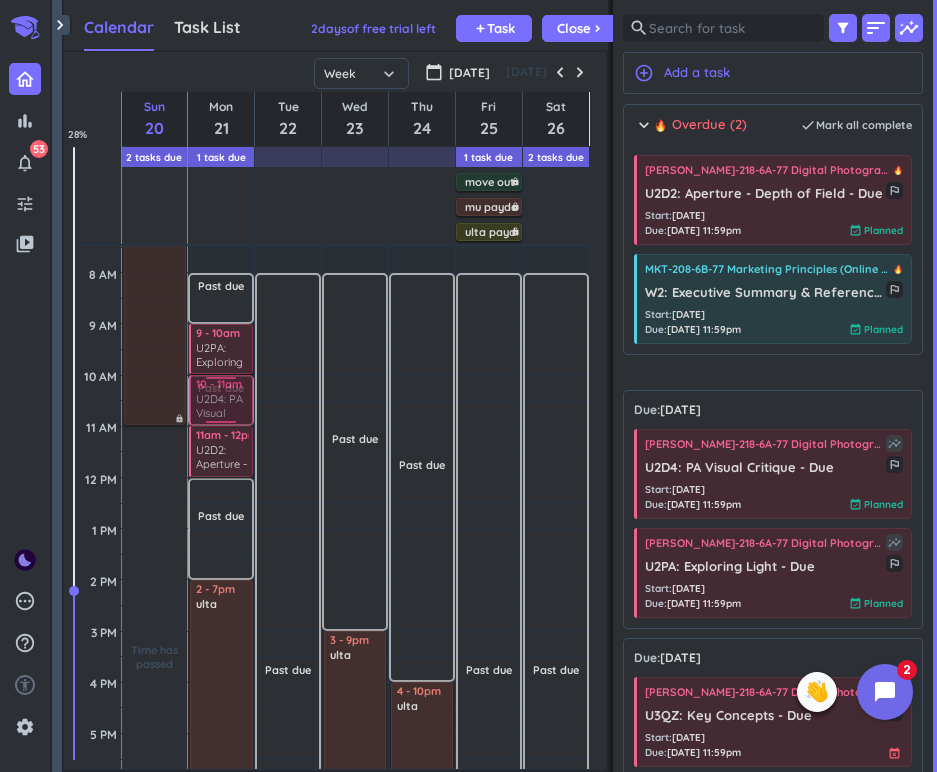 drag, startPoint x: 795, startPoint y: 486, endPoint x: 241, endPoint y: 379, distance: 564.2384 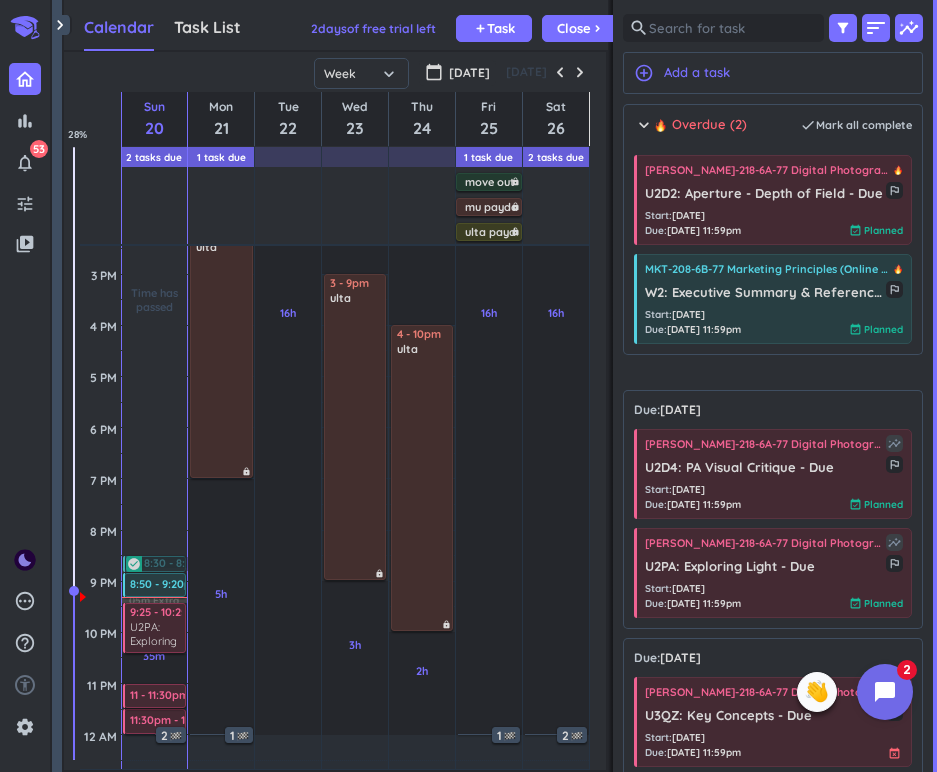 scroll, scrollTop: 539, scrollLeft: 0, axis: vertical 